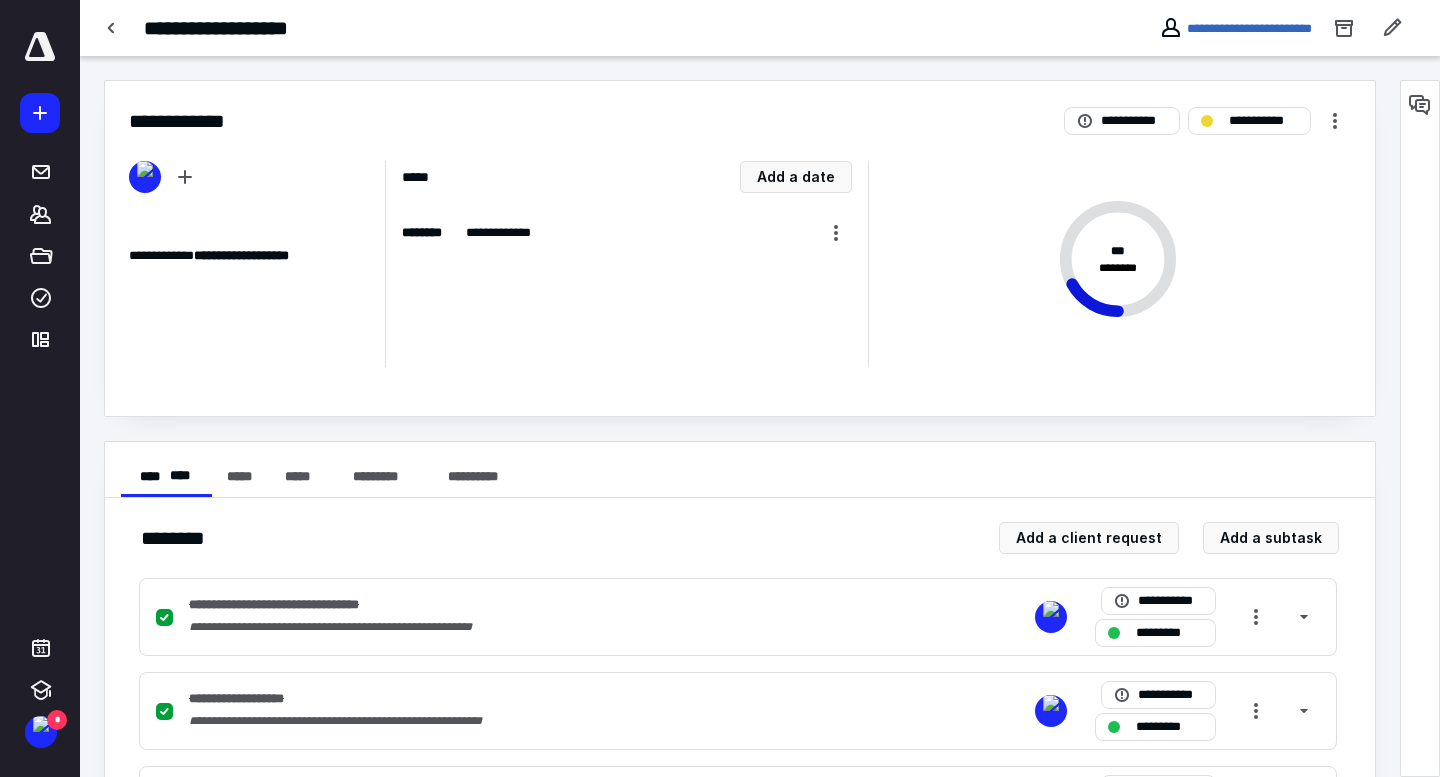 scroll, scrollTop: 0, scrollLeft: 0, axis: both 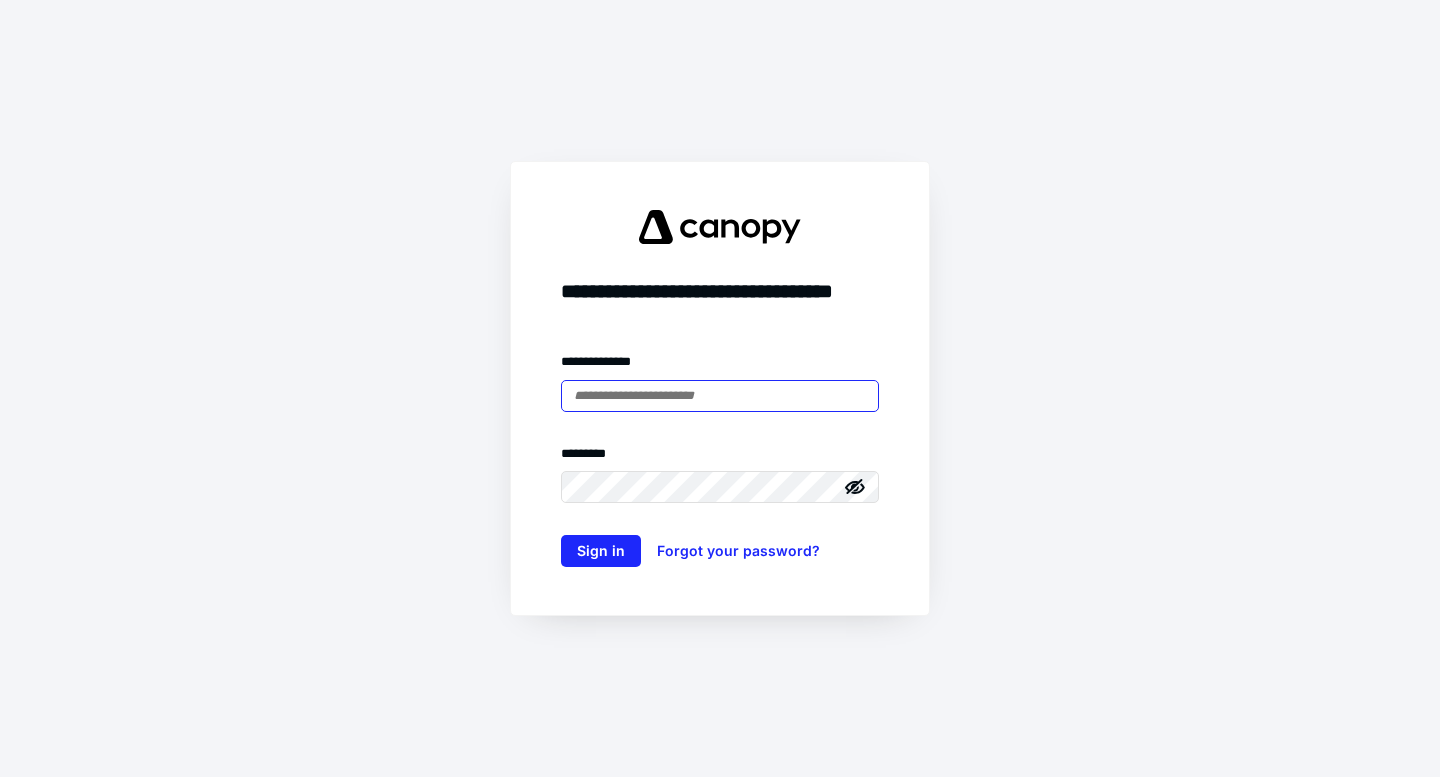 type on "**********" 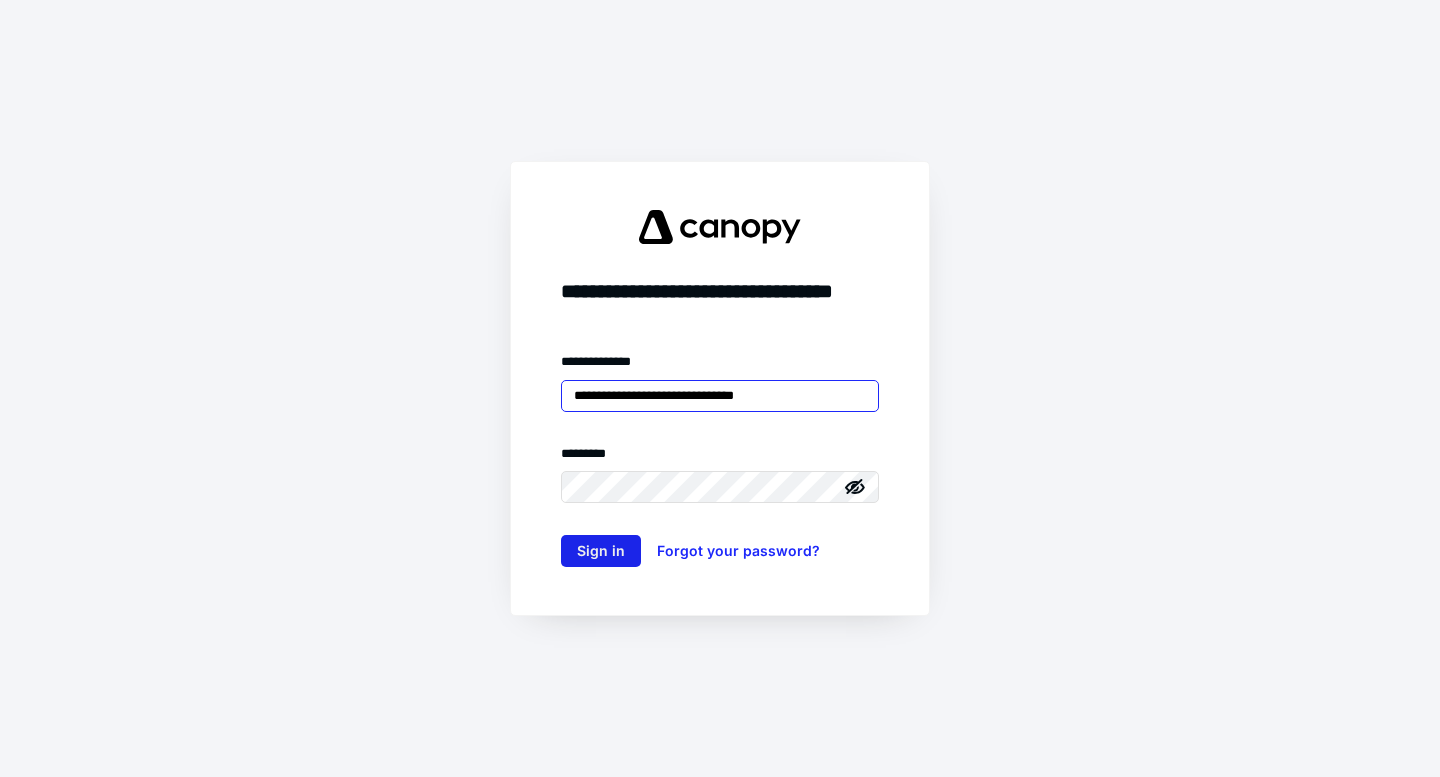 scroll, scrollTop: 0, scrollLeft: 0, axis: both 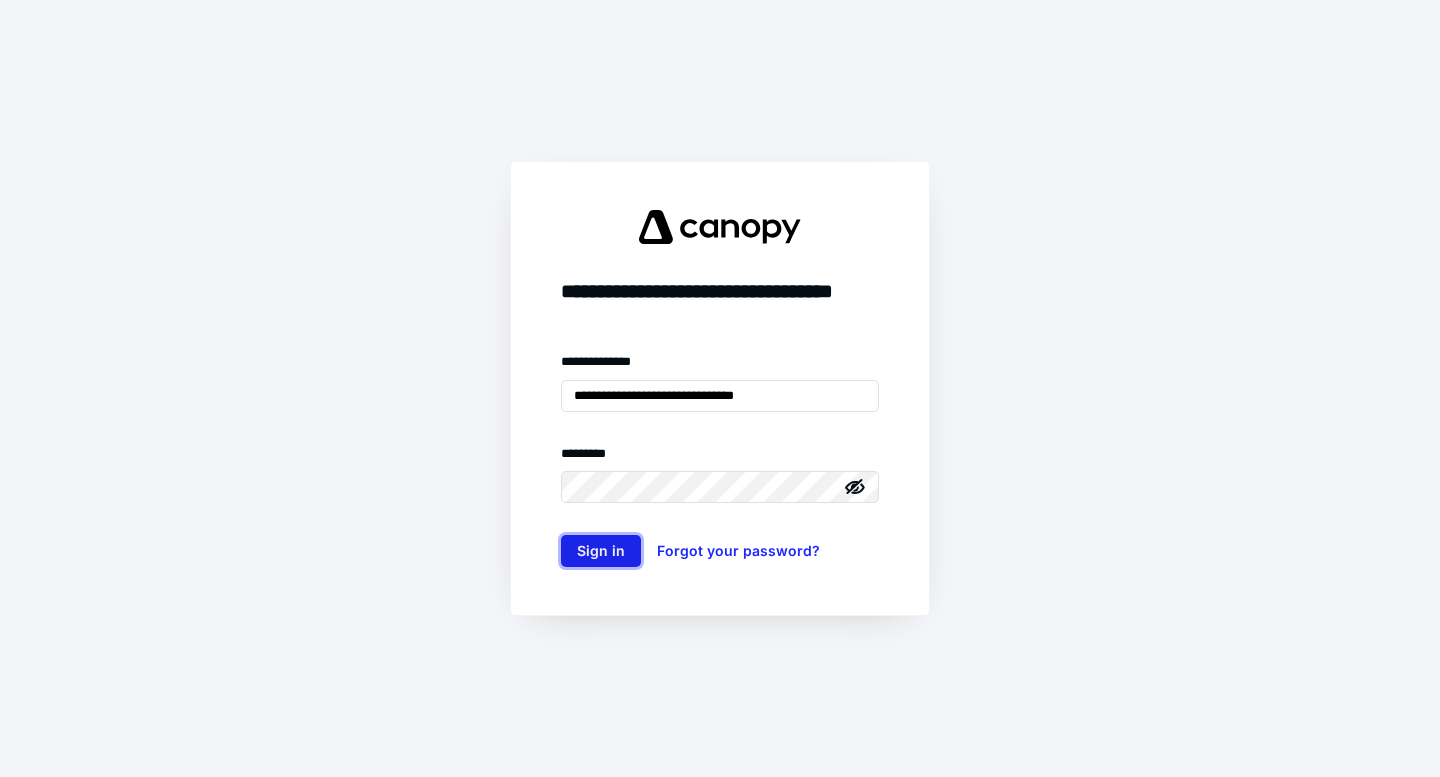 click on "Sign in" at bounding box center (601, 551) 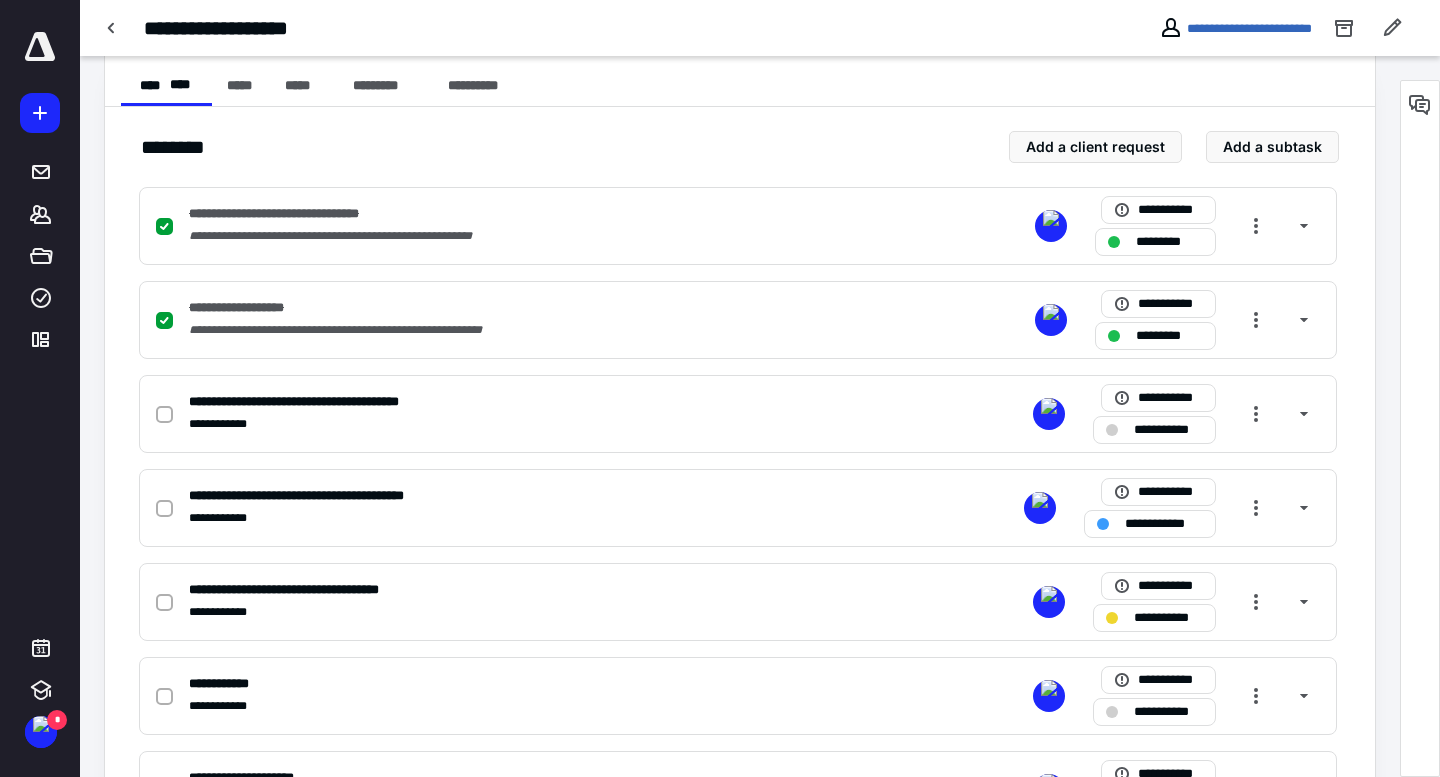 scroll, scrollTop: 393, scrollLeft: 0, axis: vertical 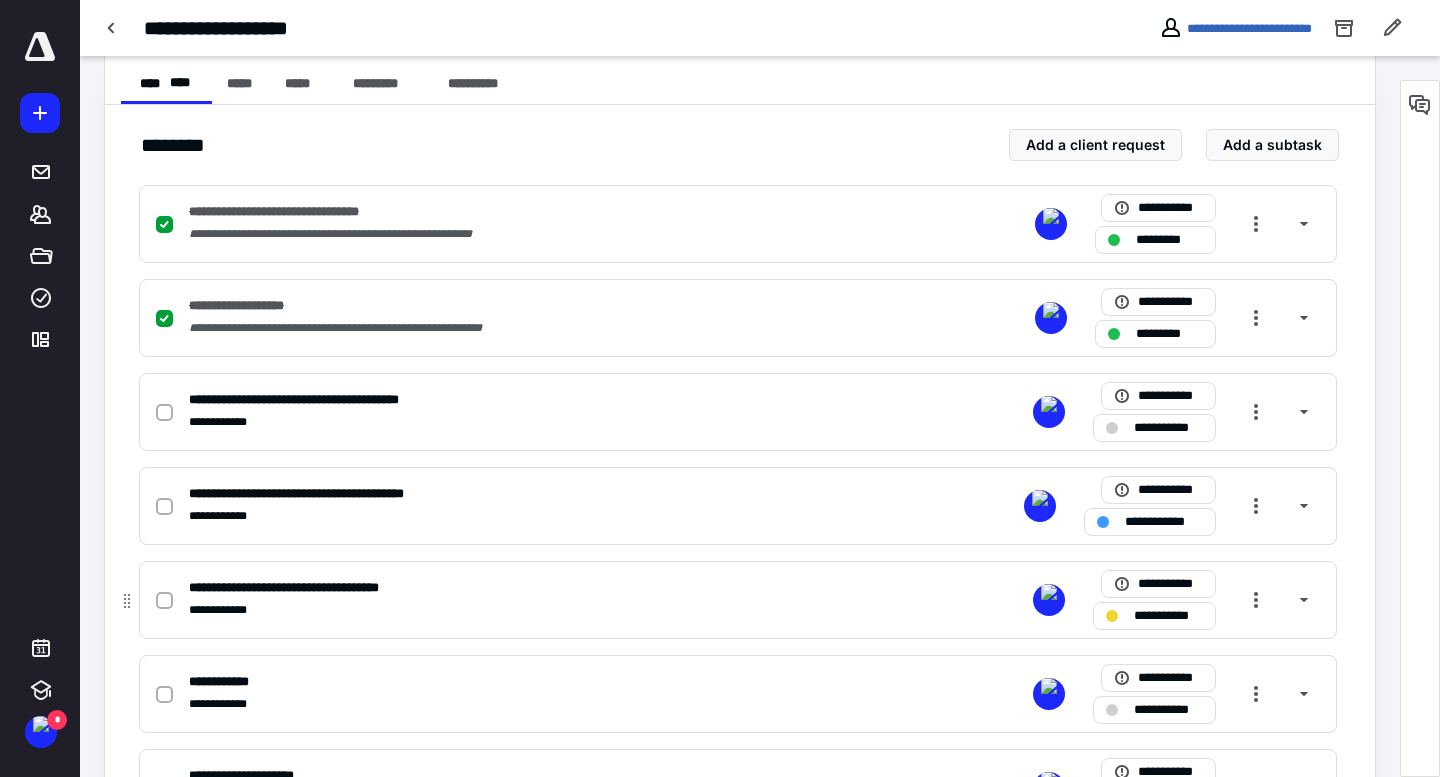 click on "**********" at bounding box center [325, 588] 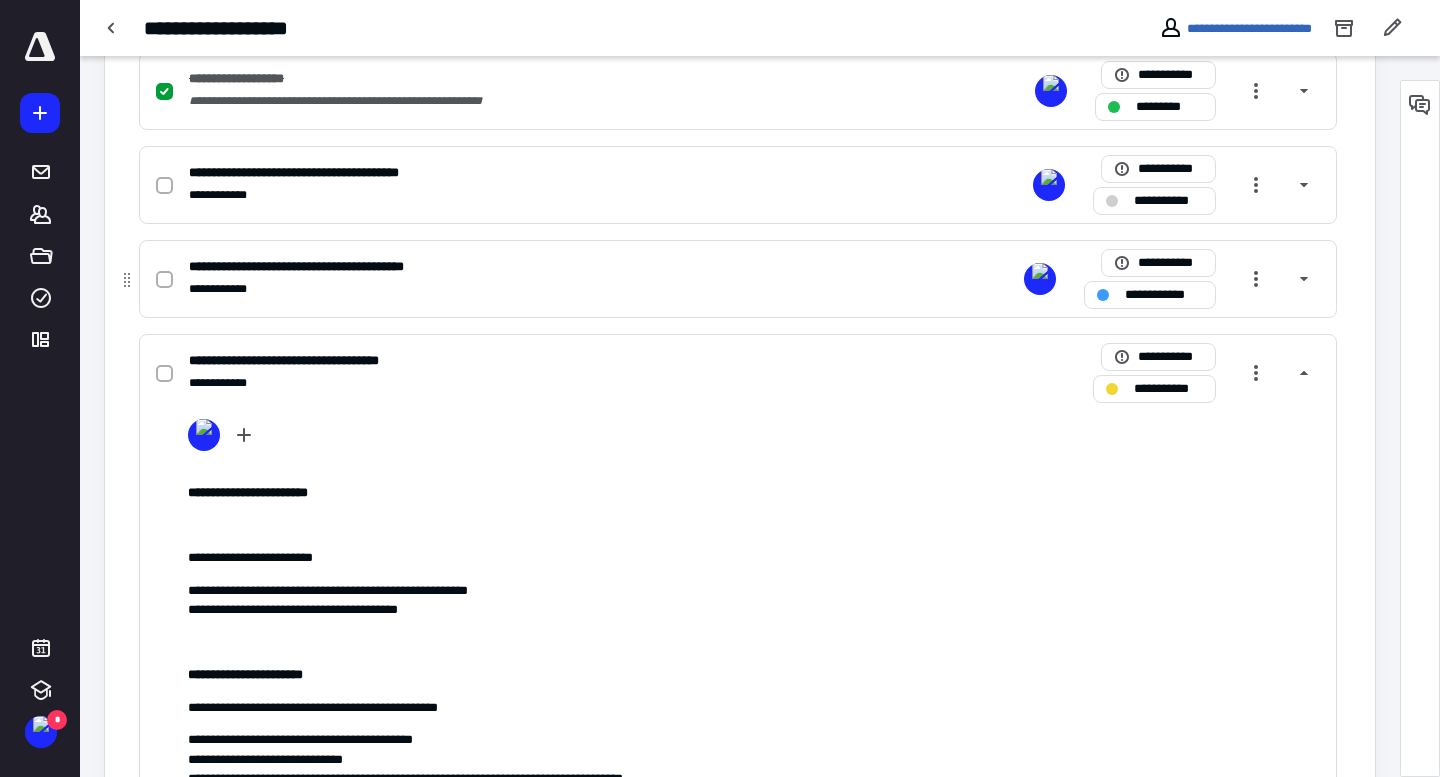scroll, scrollTop: 729, scrollLeft: 0, axis: vertical 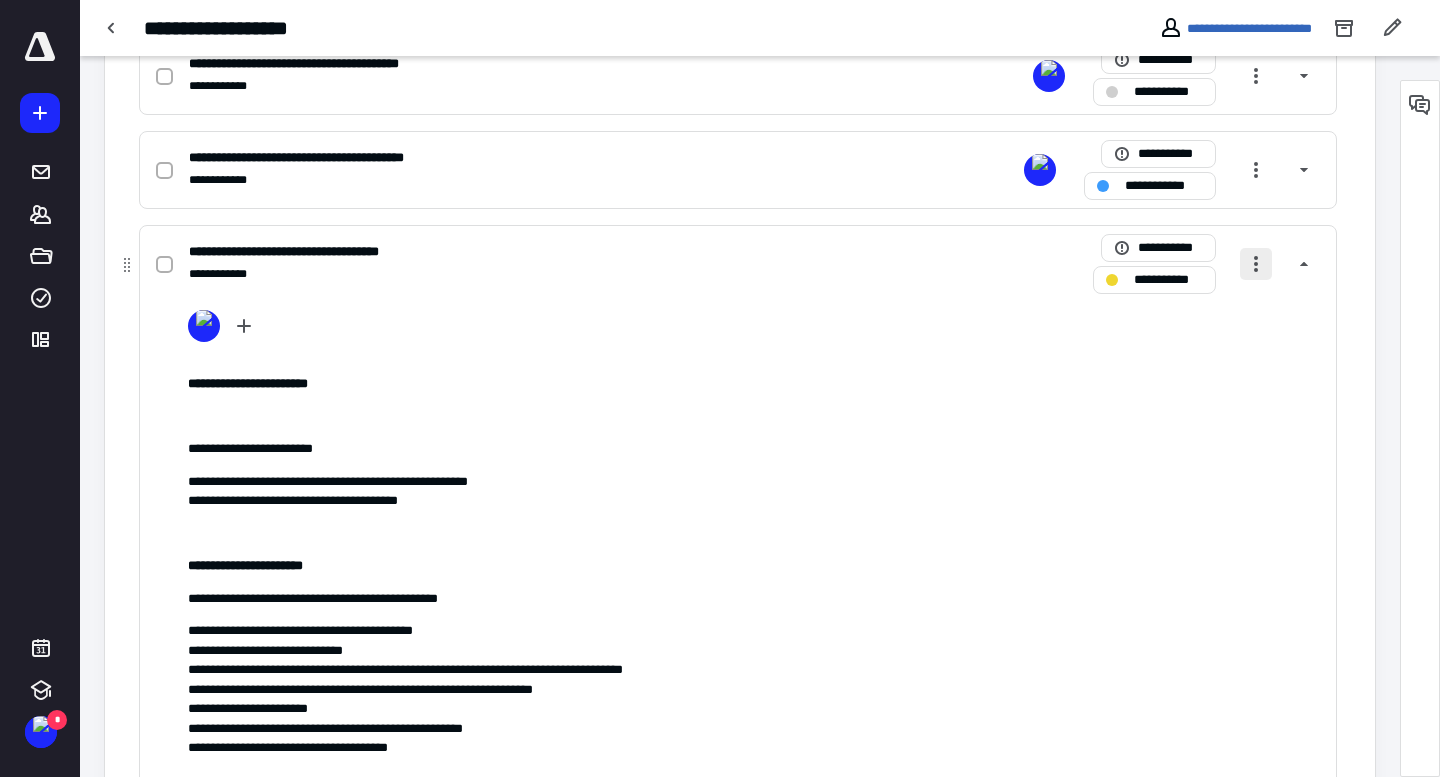 click at bounding box center (1256, 264) 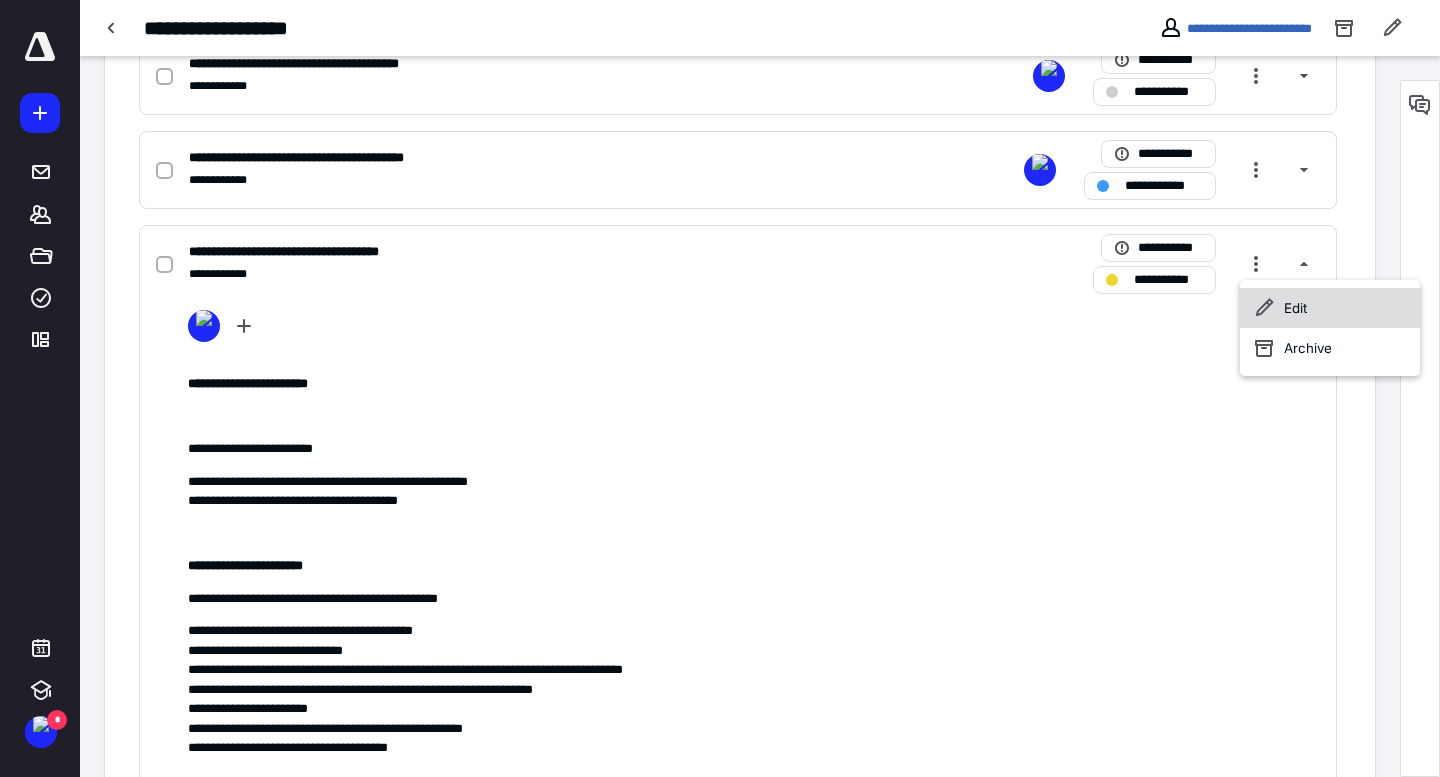 click on "Edit" at bounding box center [1330, 308] 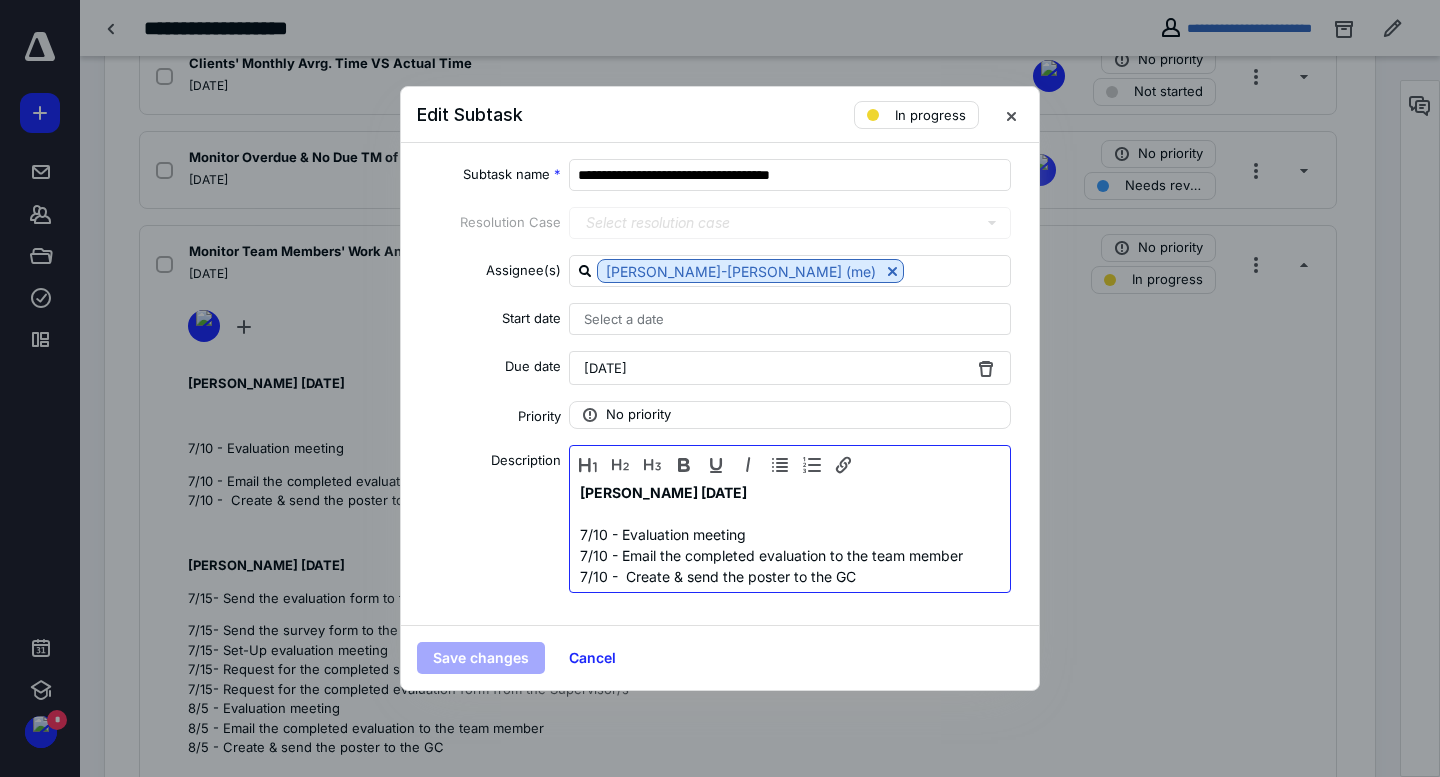 click on "7/10 - Evaluation meeting" at bounding box center (790, 534) 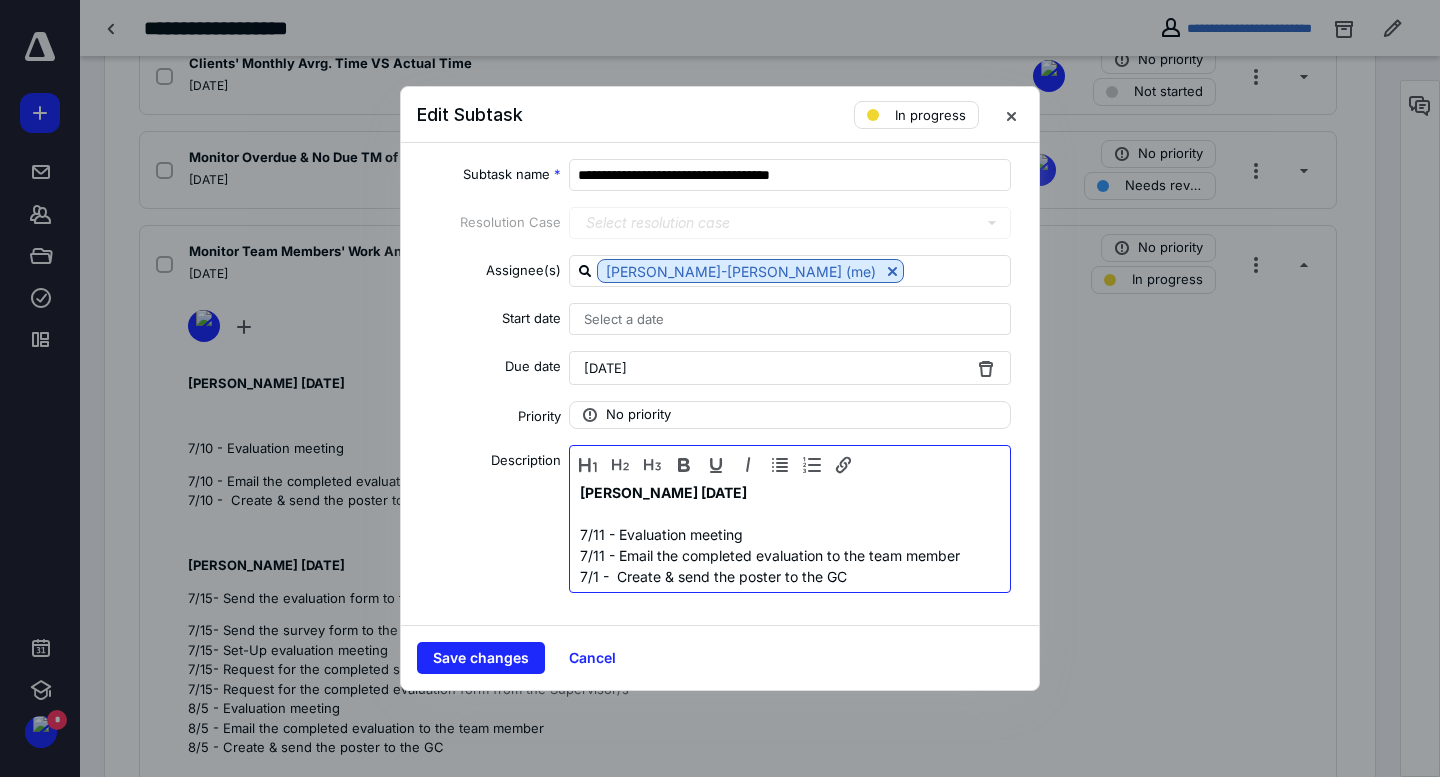 scroll, scrollTop: 50, scrollLeft: 0, axis: vertical 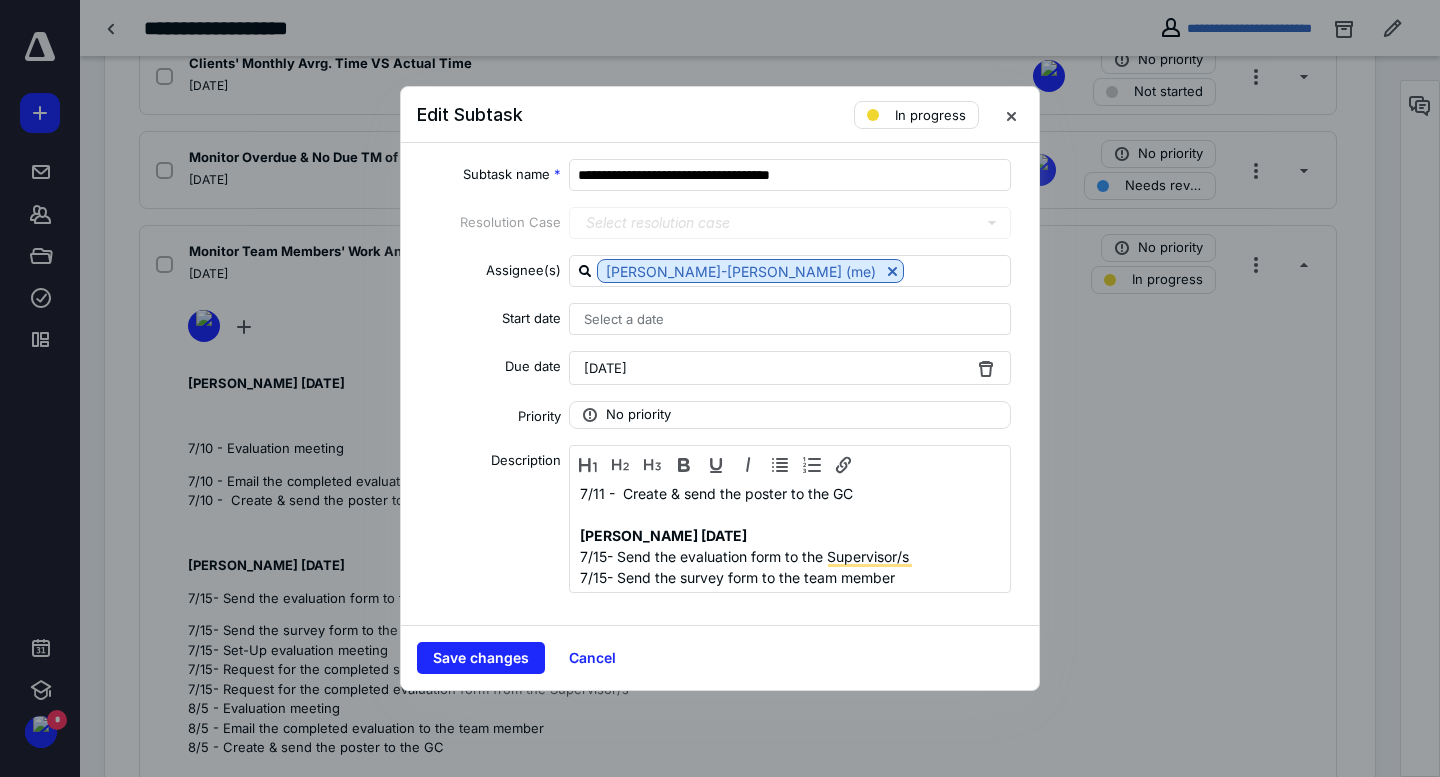 click on "July 9, 2025" at bounding box center [605, 368] 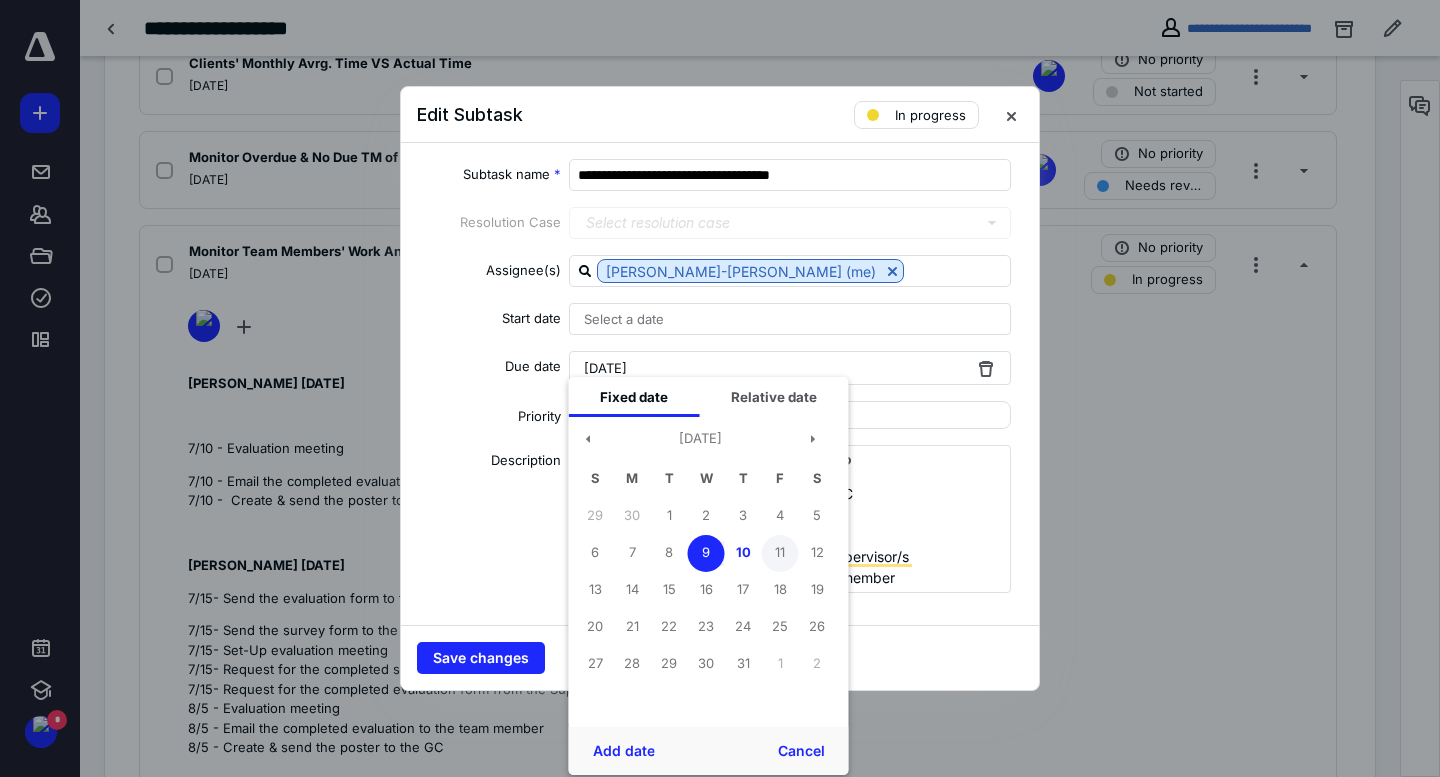 click on "11" at bounding box center [780, 553] 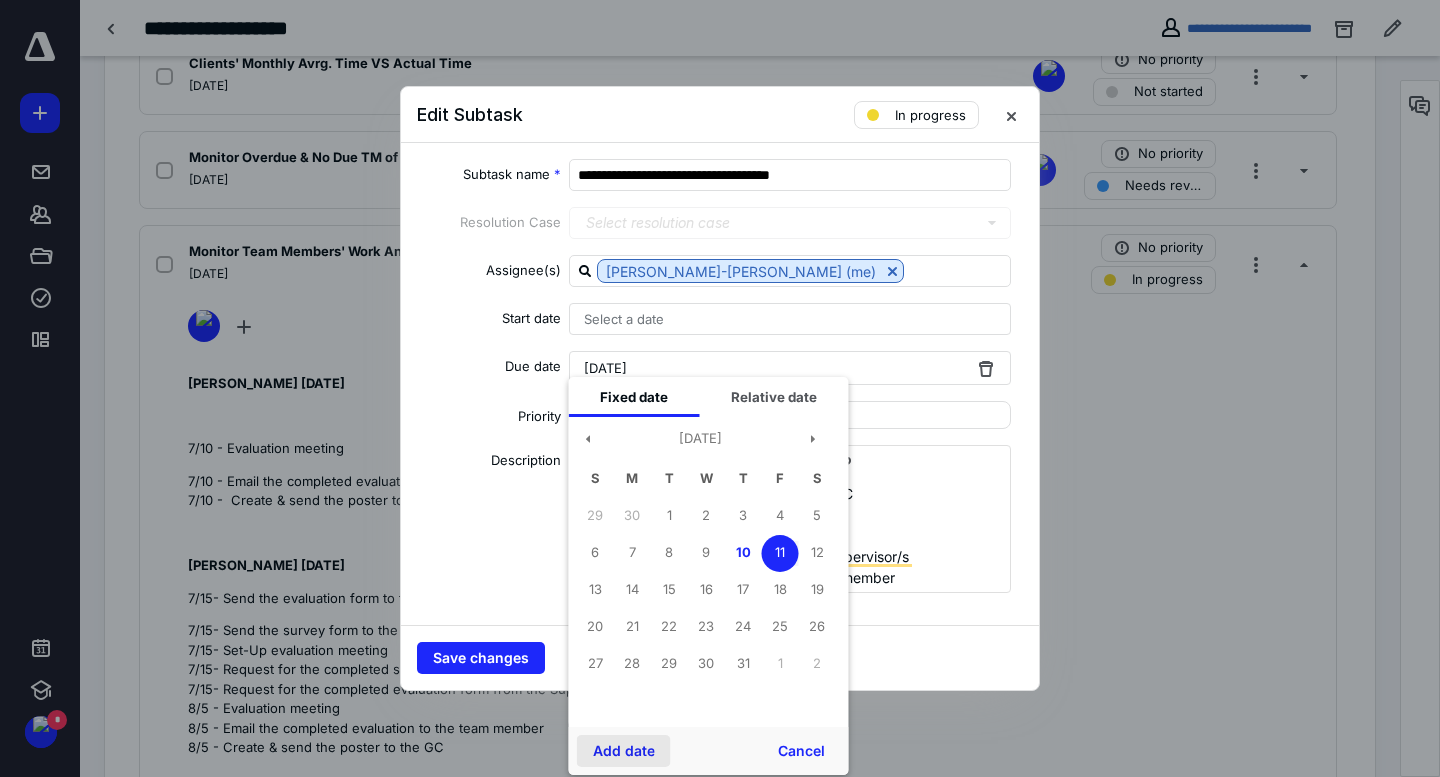 click on "Add date" at bounding box center [624, 751] 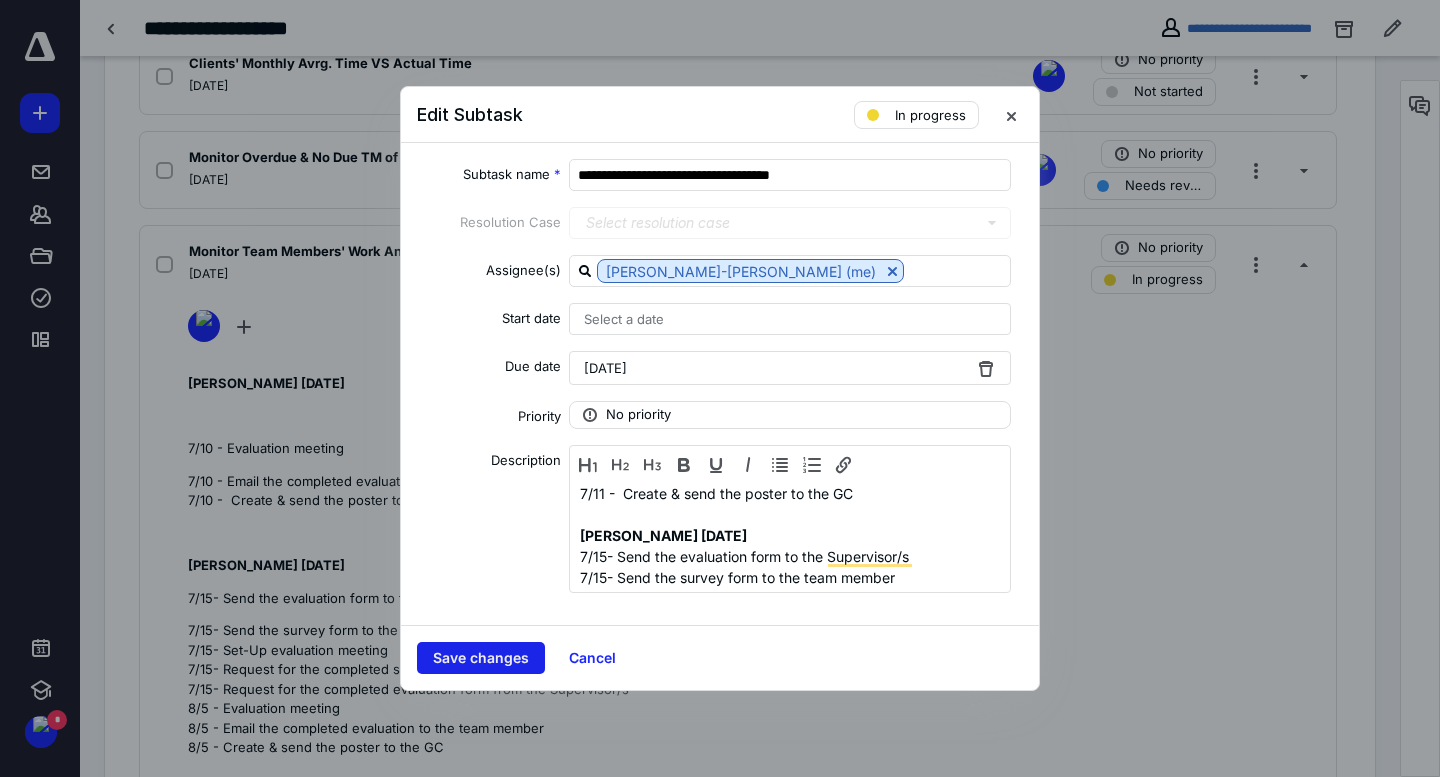 click on "Save changes" at bounding box center (481, 658) 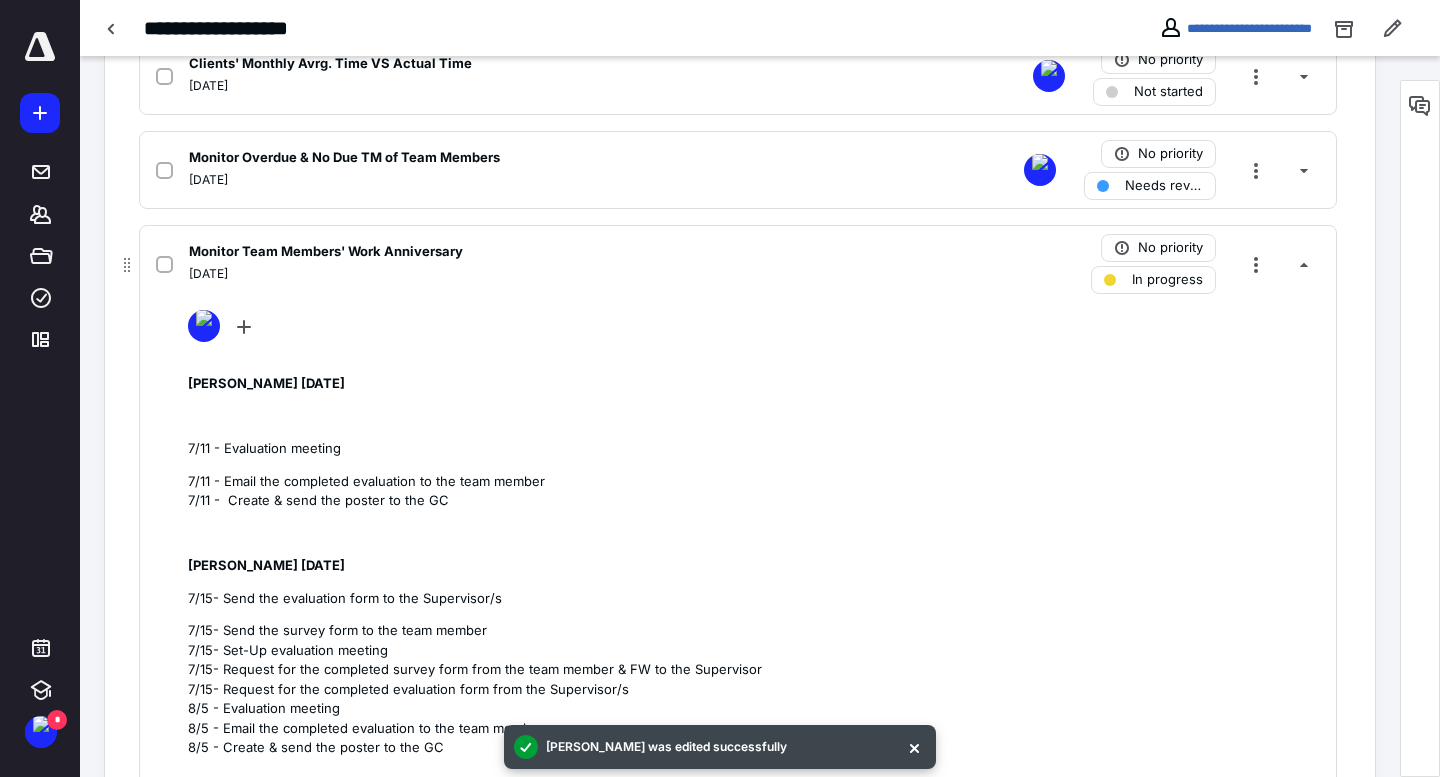 click on "July 11, 2025" at bounding box center (475, 274) 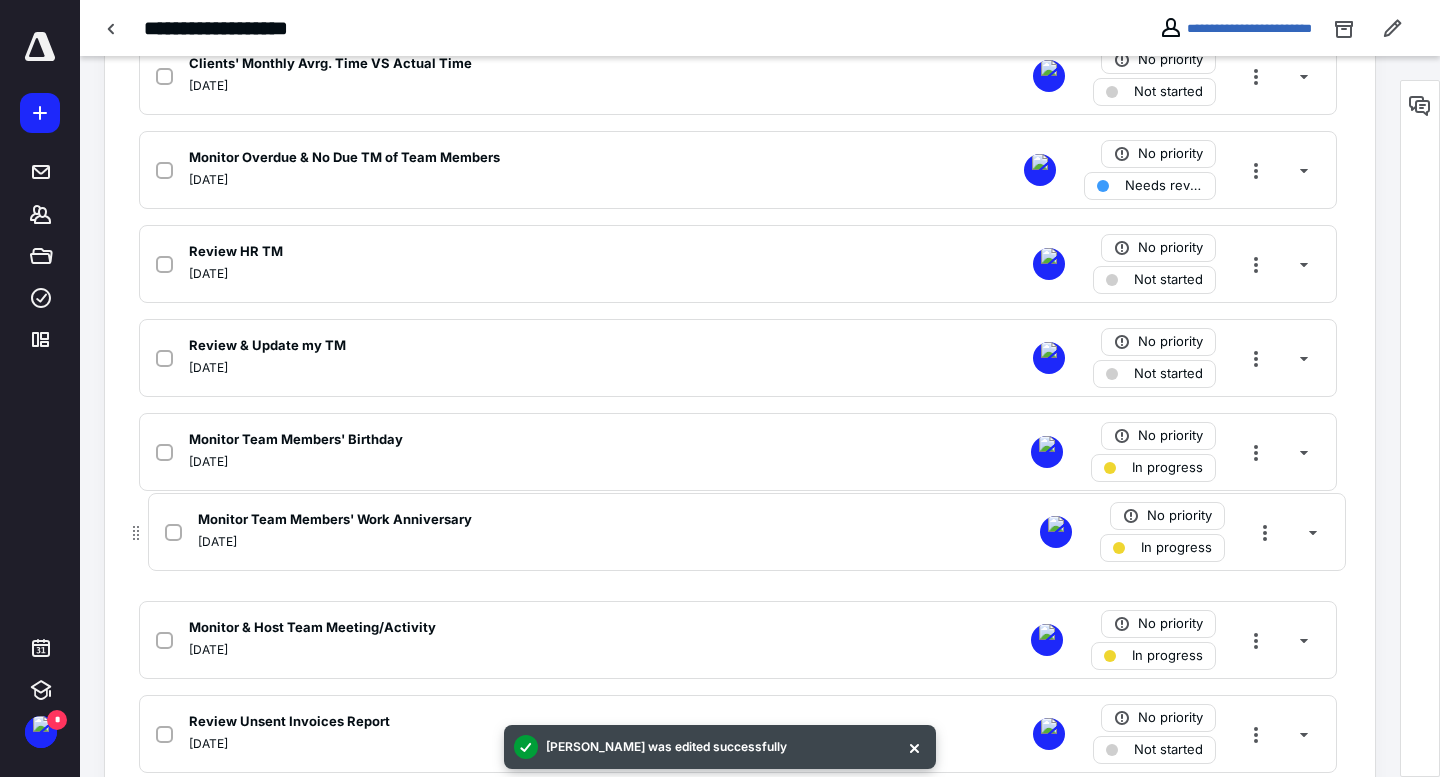 drag, startPoint x: 131, startPoint y: 263, endPoint x: 139, endPoint y: 543, distance: 280.11426 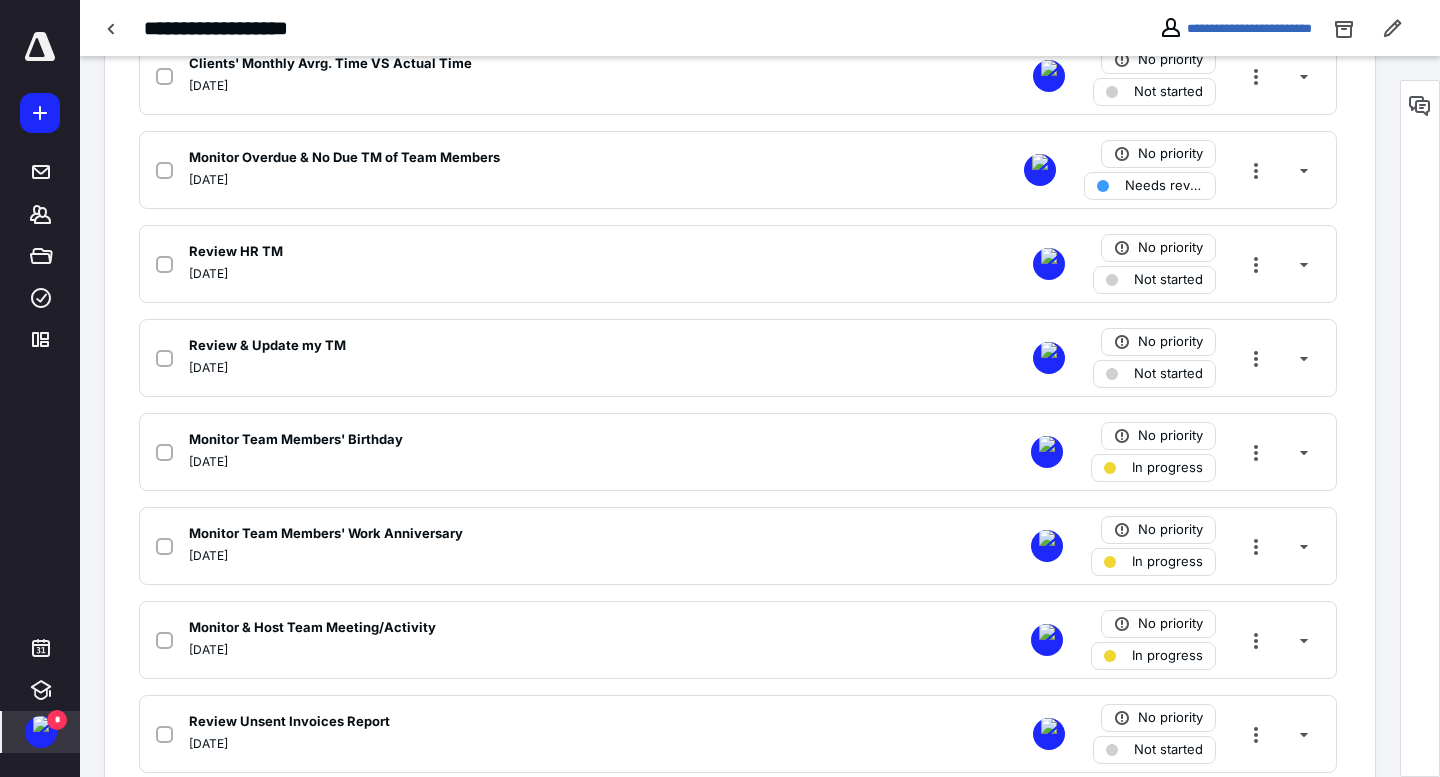 click on "*" at bounding box center (57, 720) 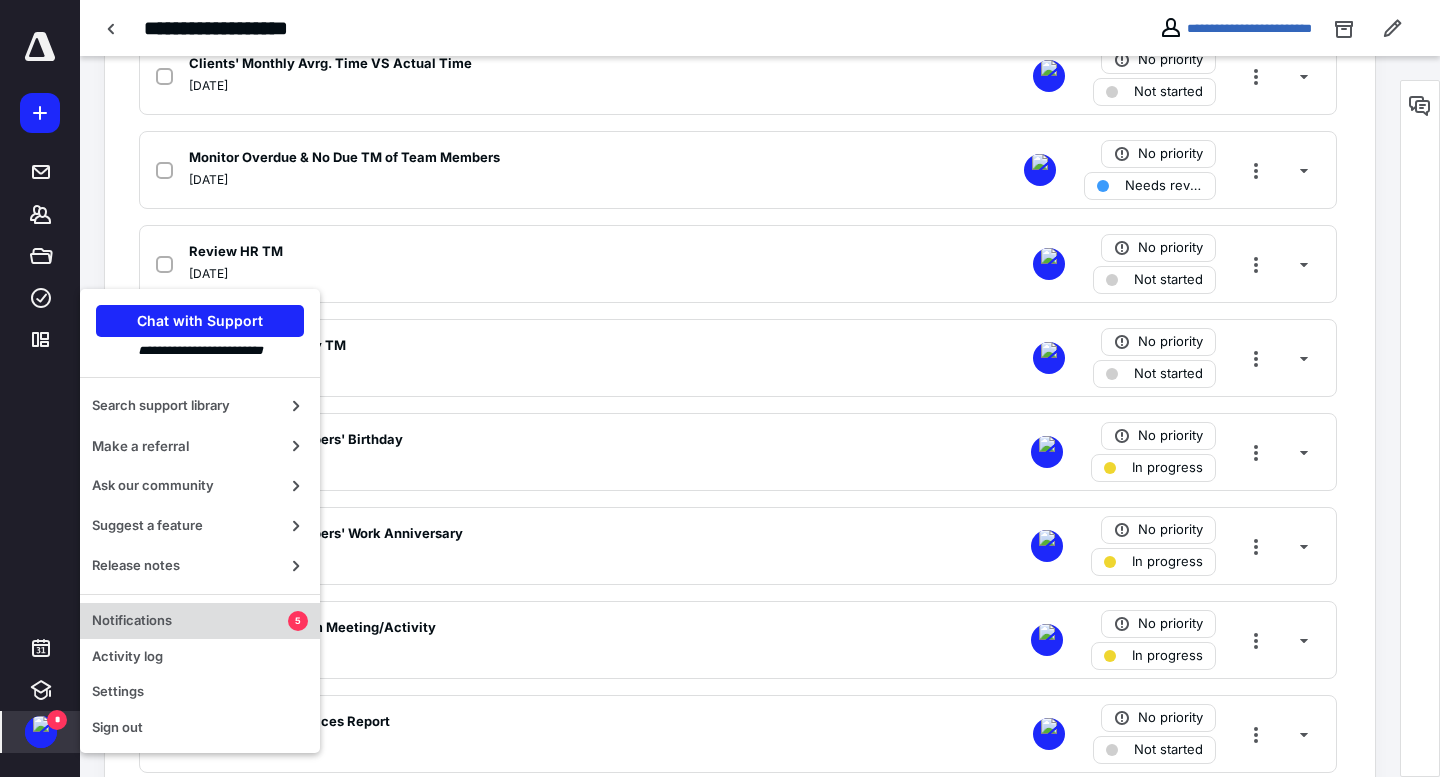 click on "Notifications" at bounding box center (190, 621) 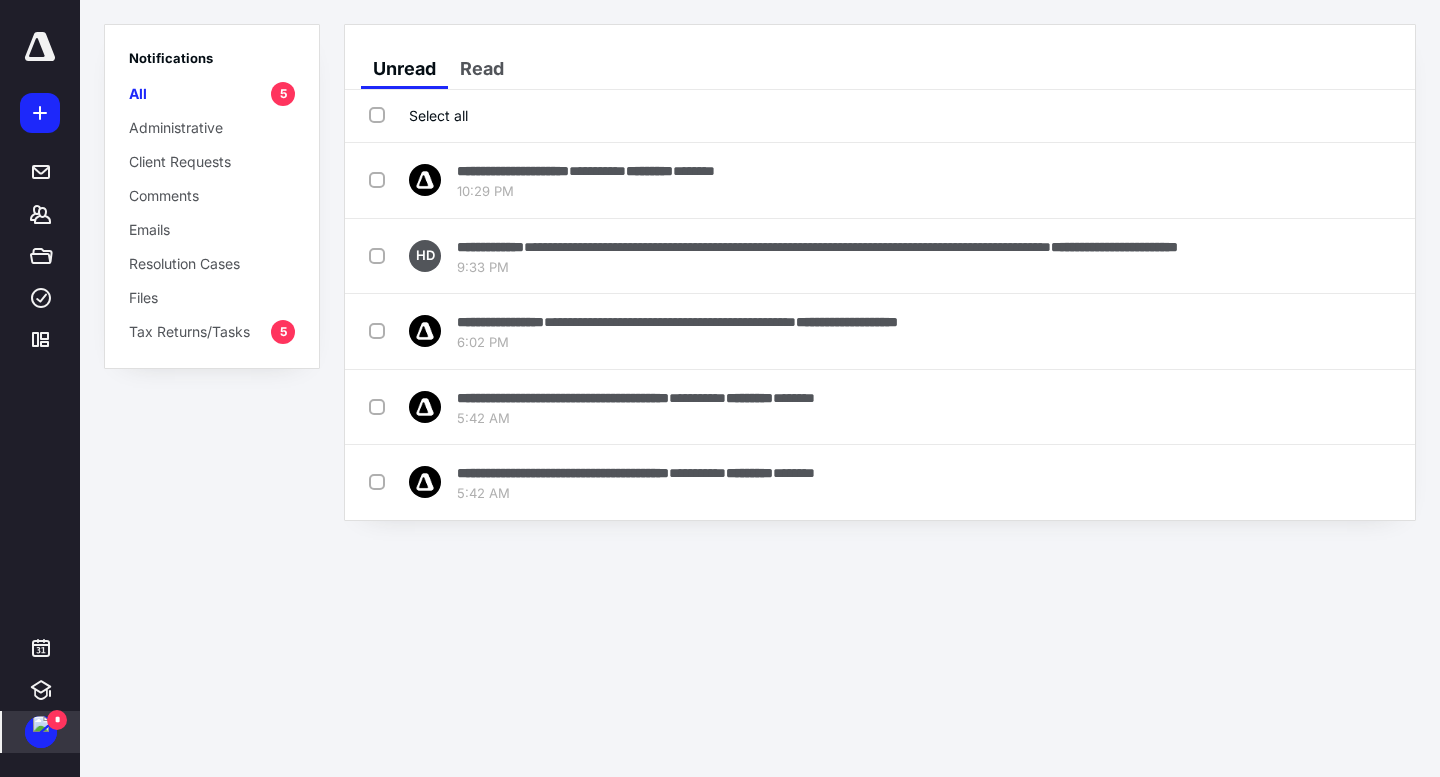 click on "Select all" at bounding box center (418, 115) 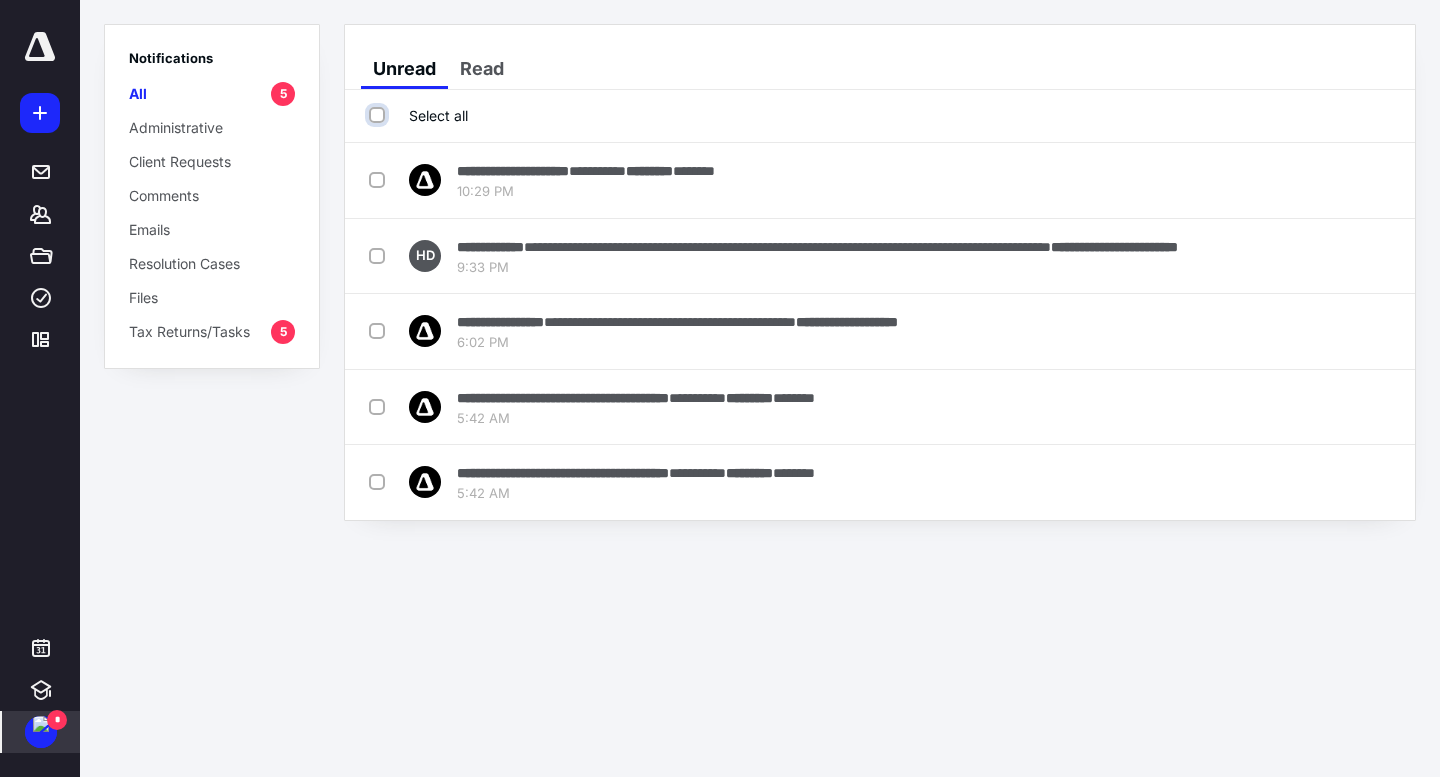 click on "Select all" at bounding box center (379, 115) 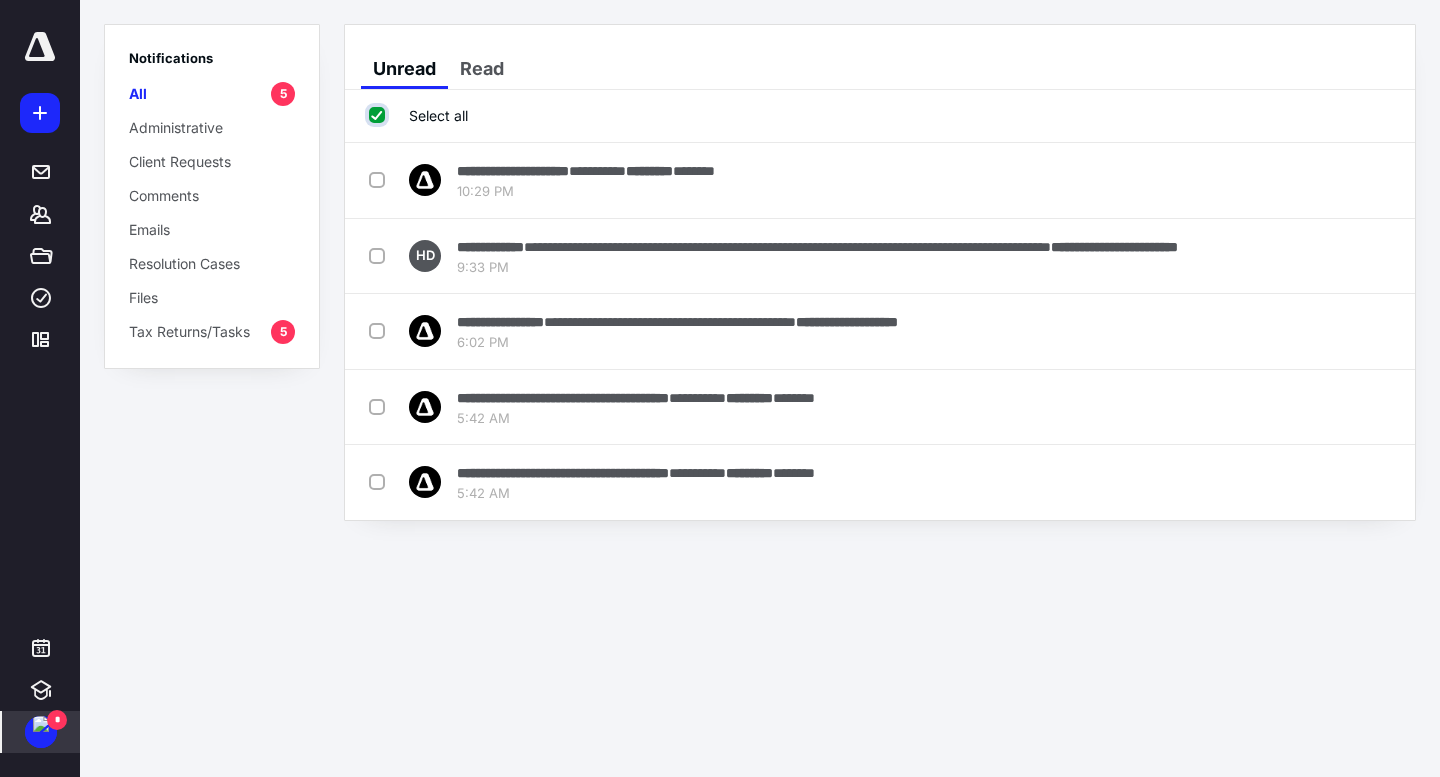 checkbox on "true" 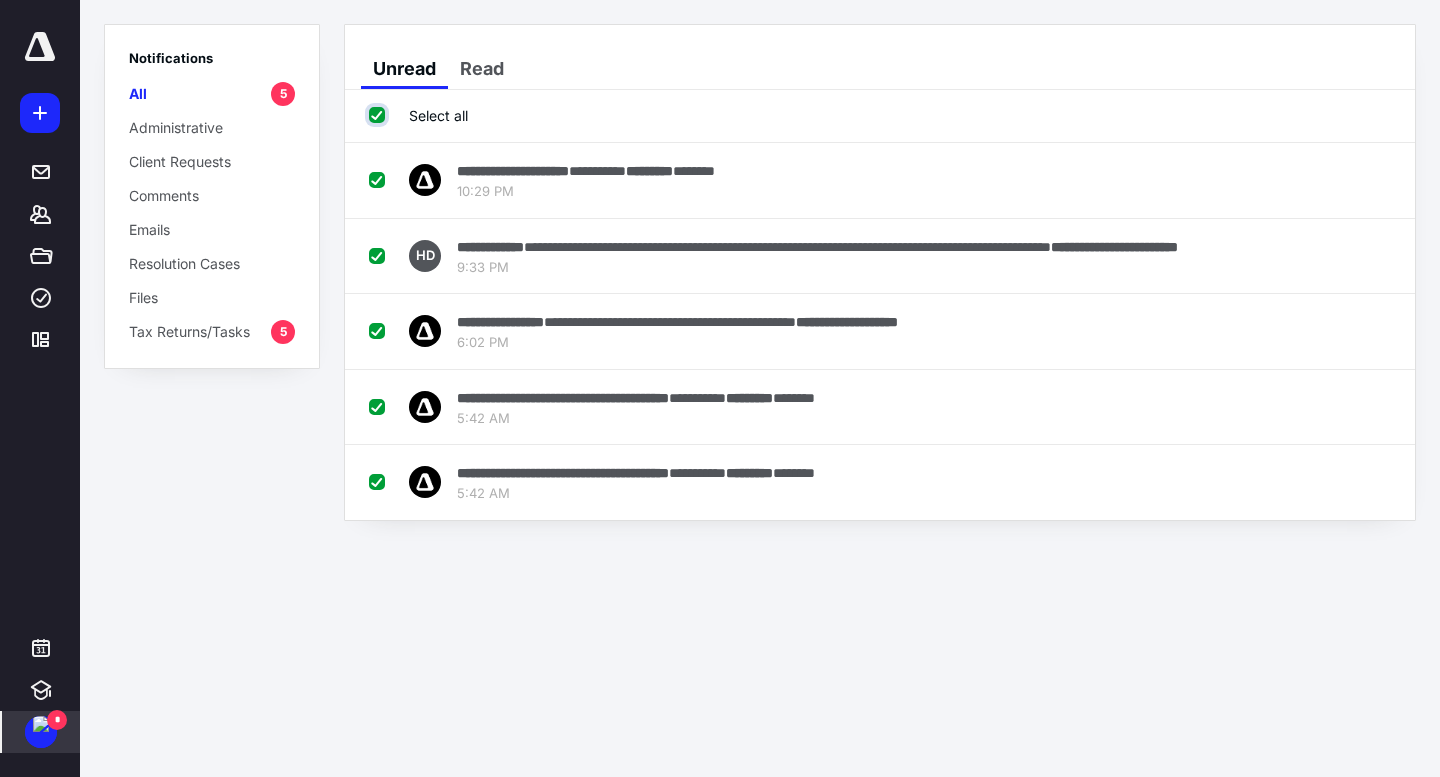 checkbox on "true" 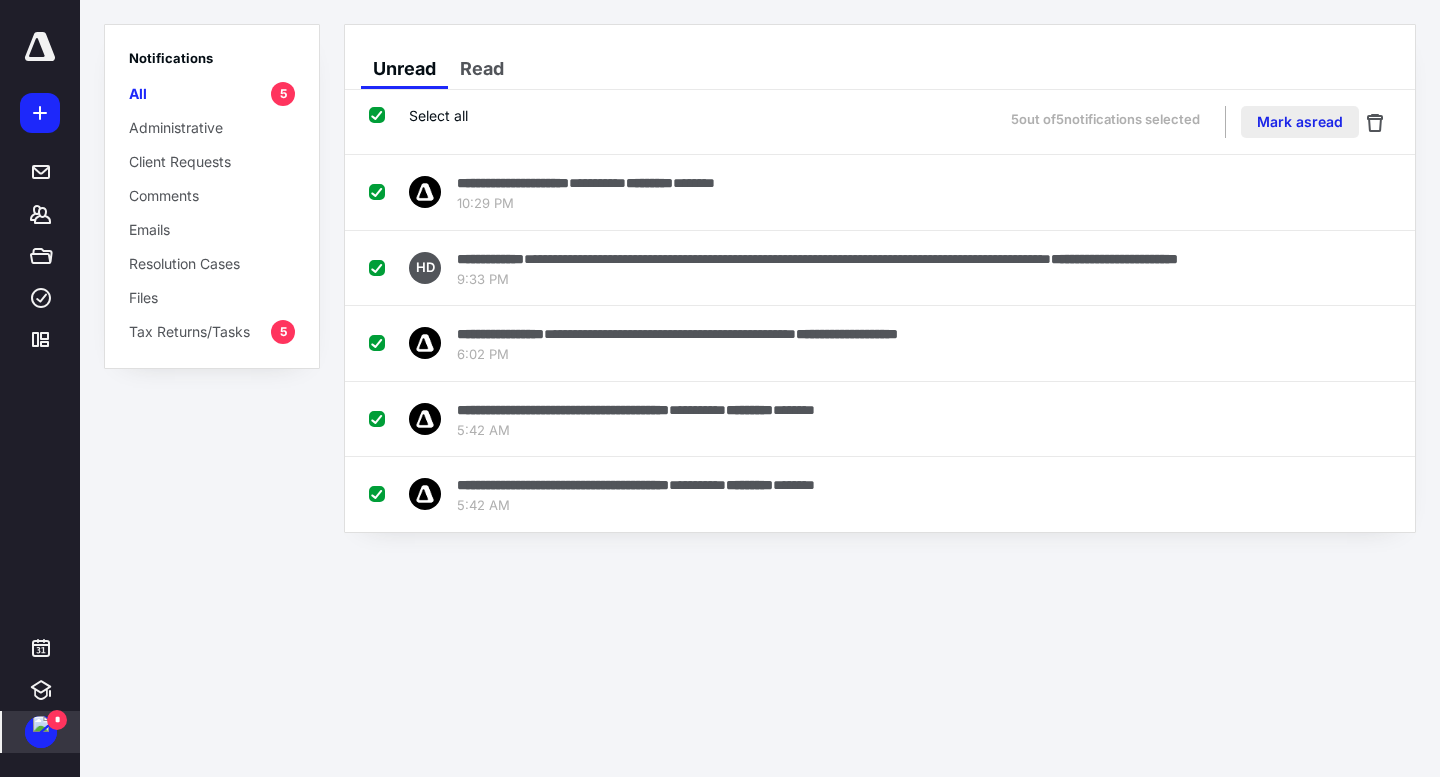 click on "Mark as  read" at bounding box center [1300, 122] 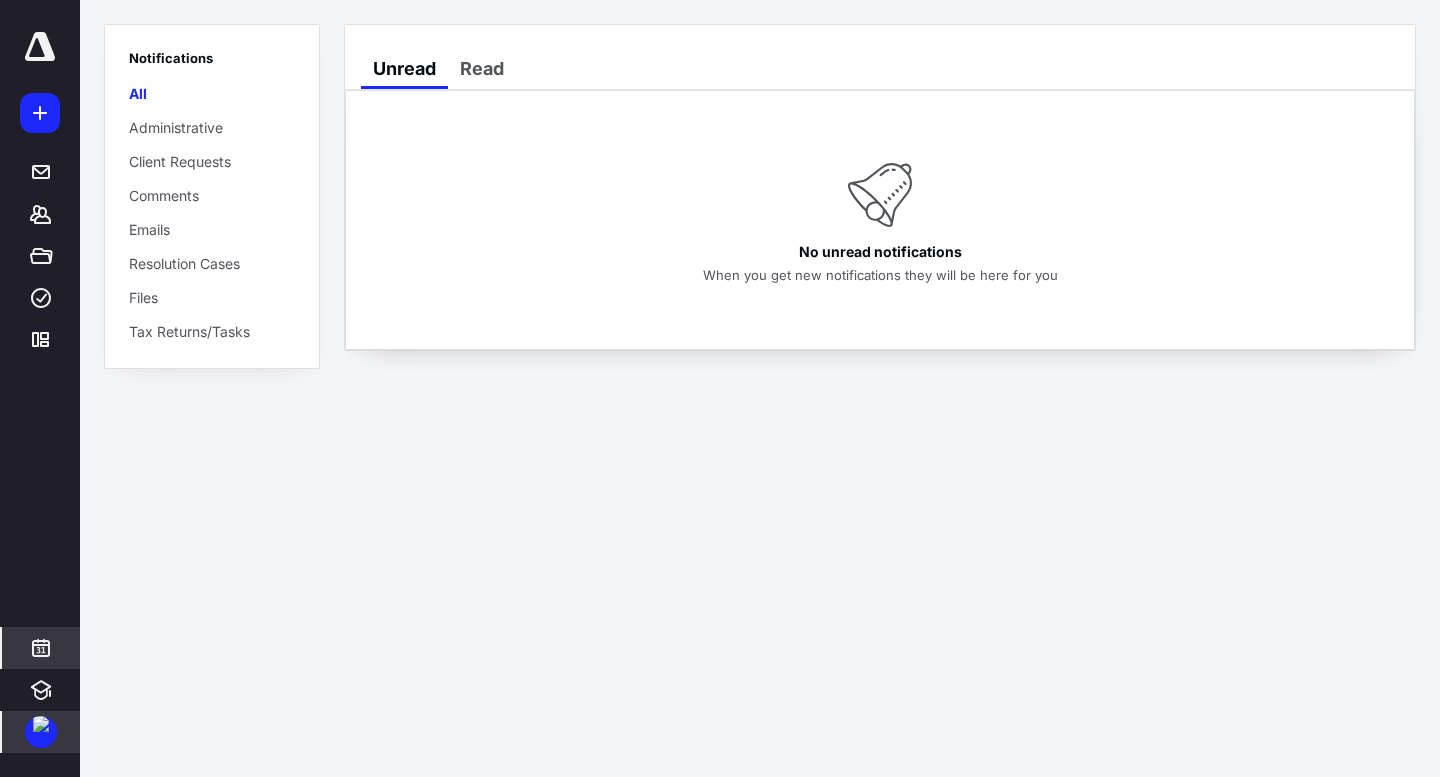 click 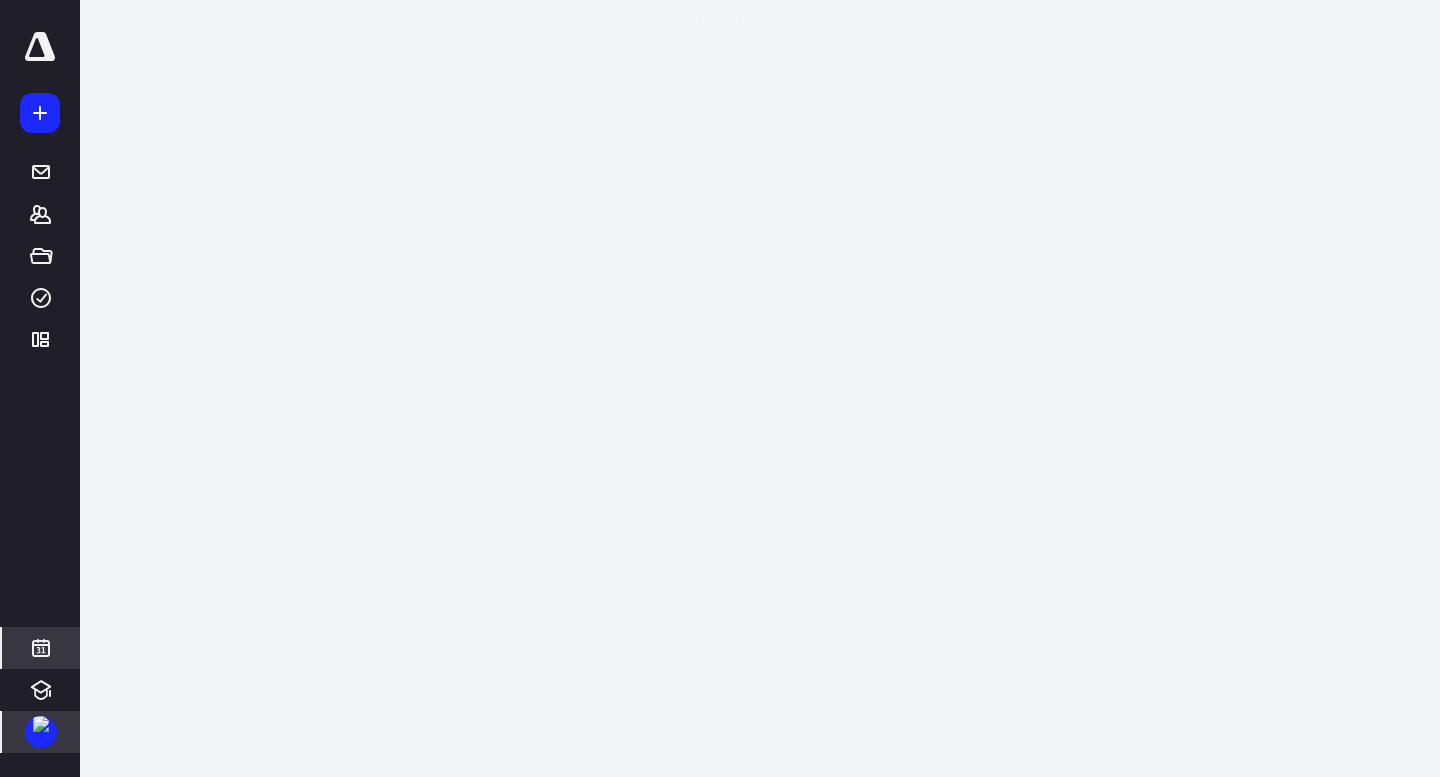 scroll, scrollTop: 385, scrollLeft: 0, axis: vertical 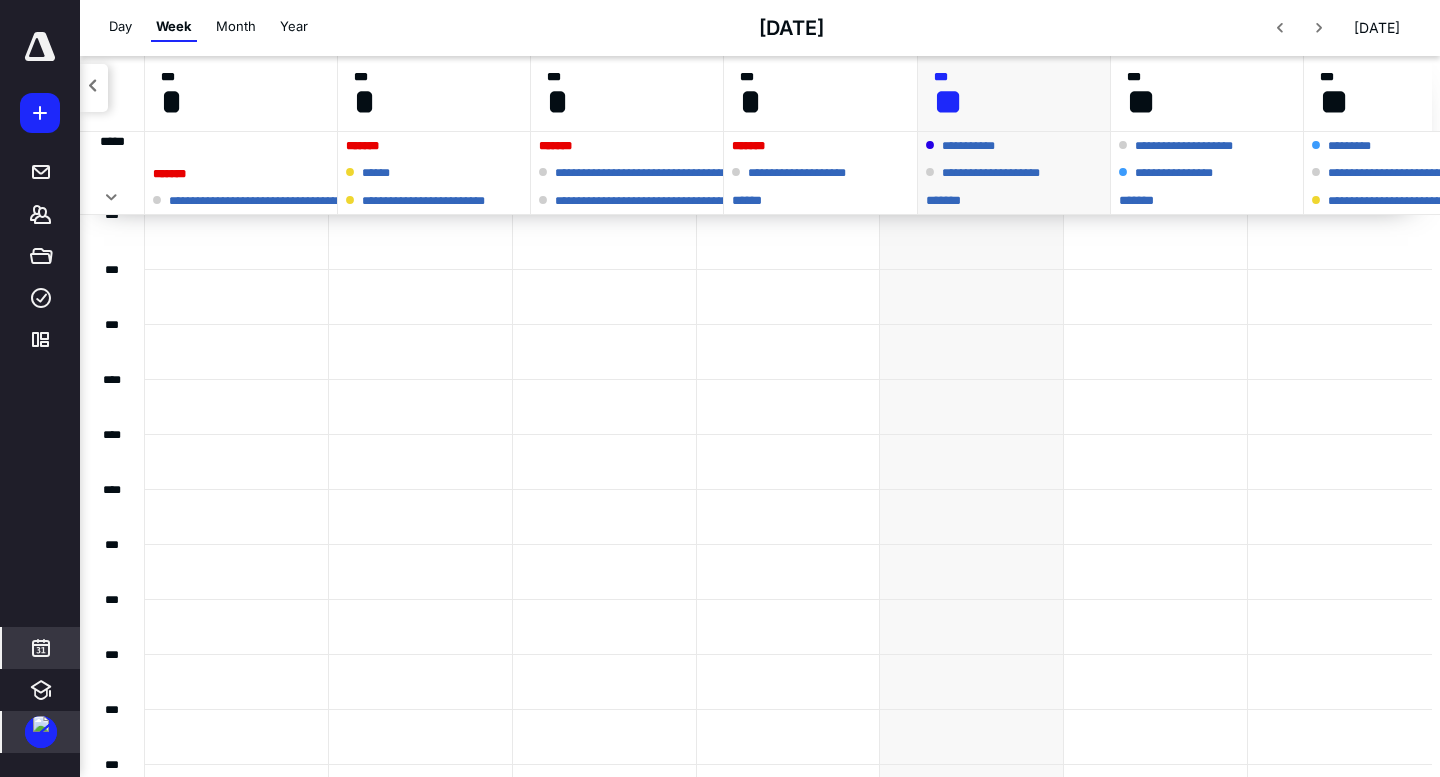 click on "**********" at bounding box center [821, 173] 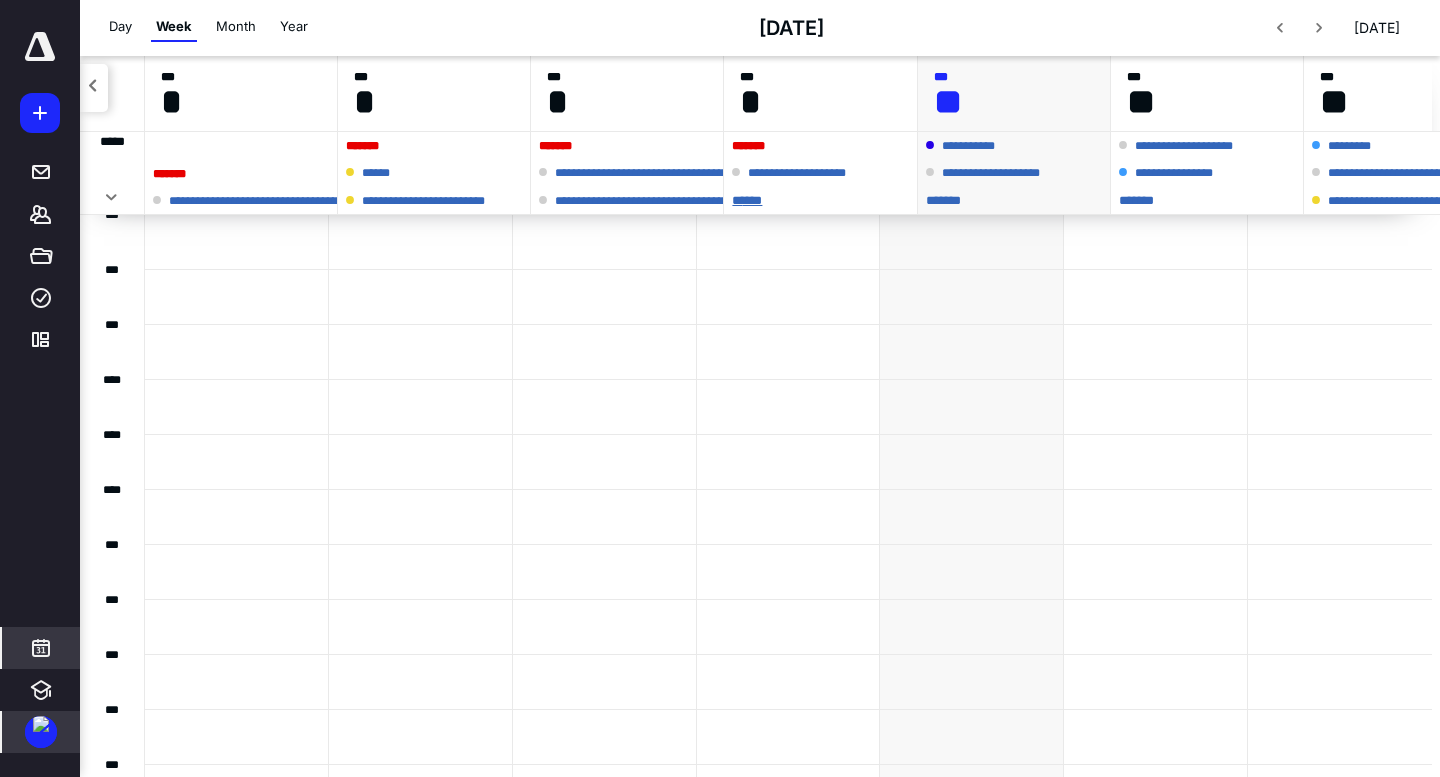 click on "* ****" at bounding box center (820, 200) 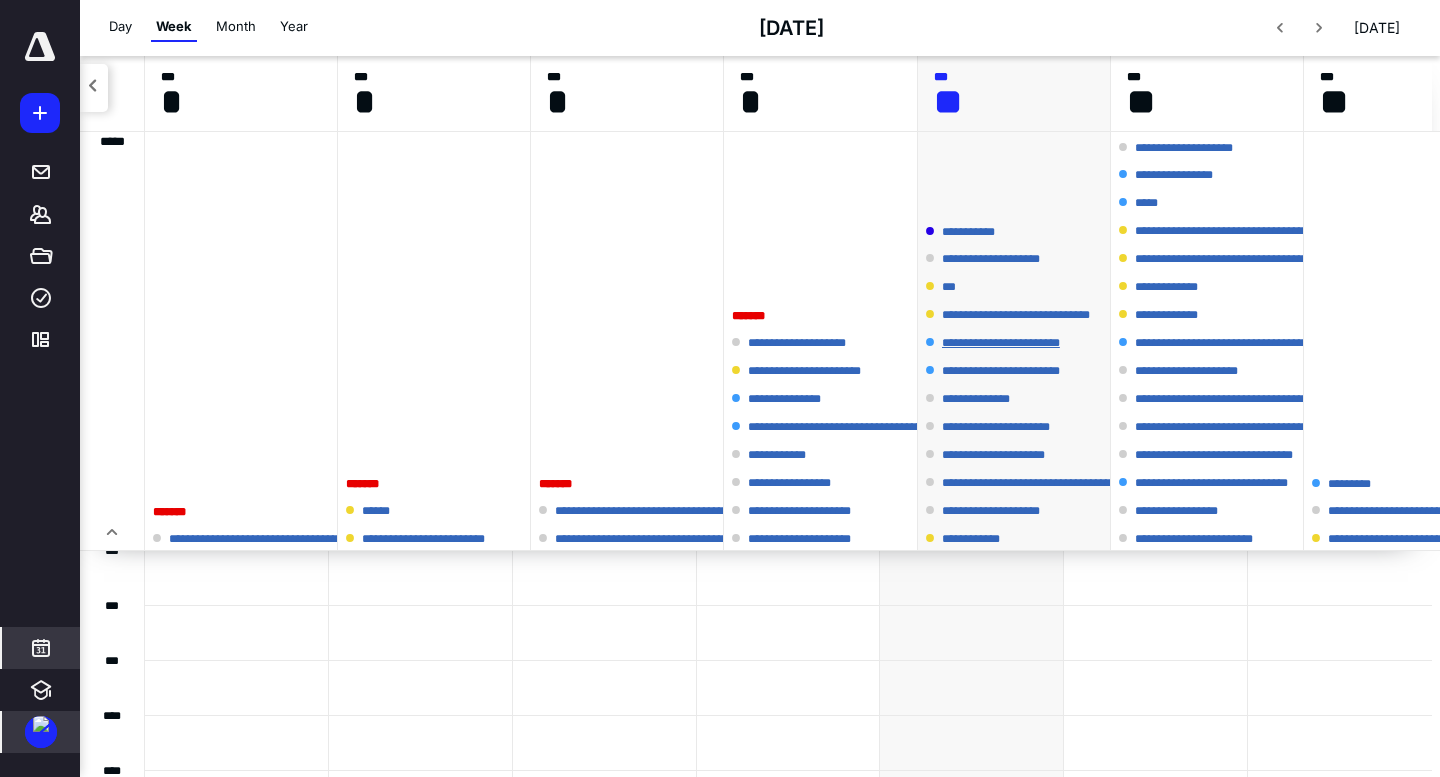 click on "**********" at bounding box center (1014, 343) 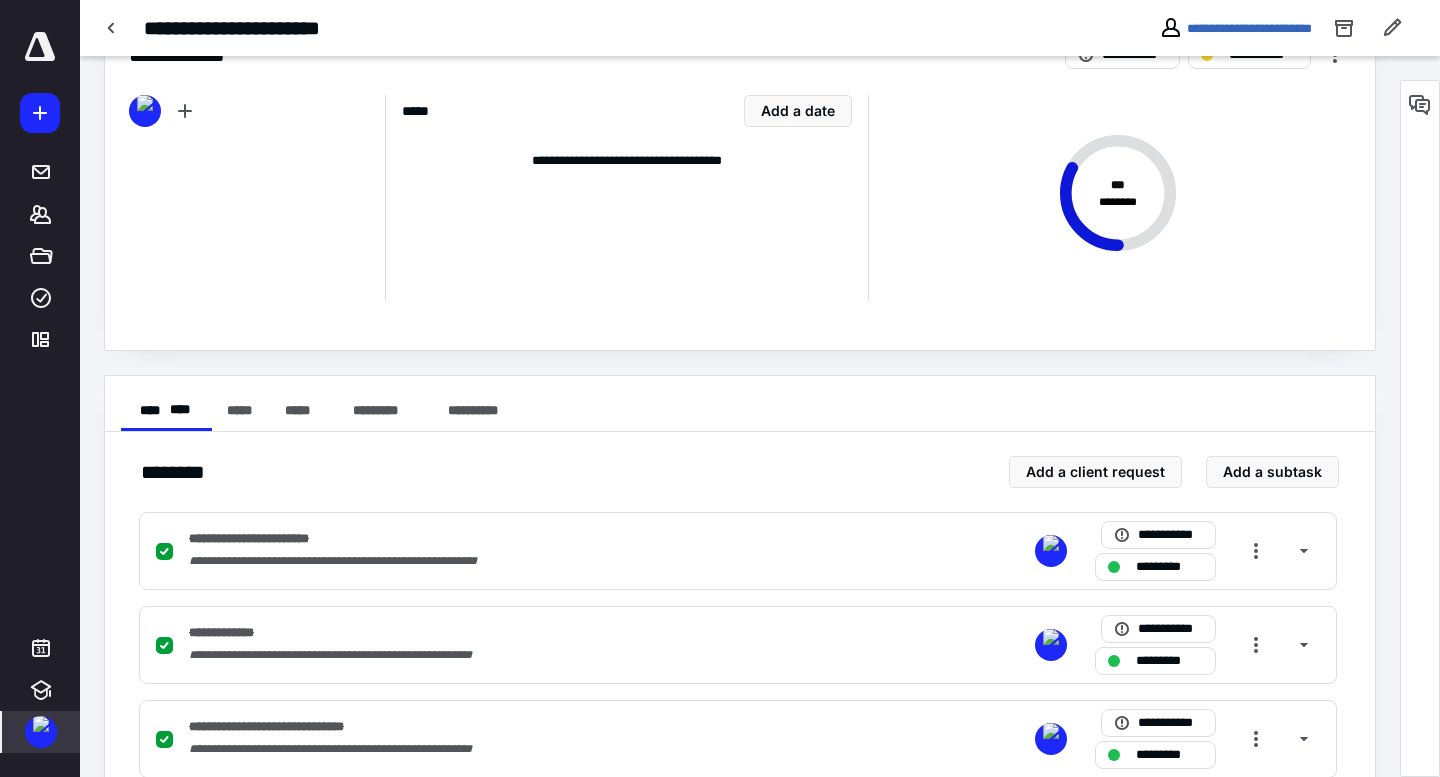 scroll, scrollTop: 780, scrollLeft: 0, axis: vertical 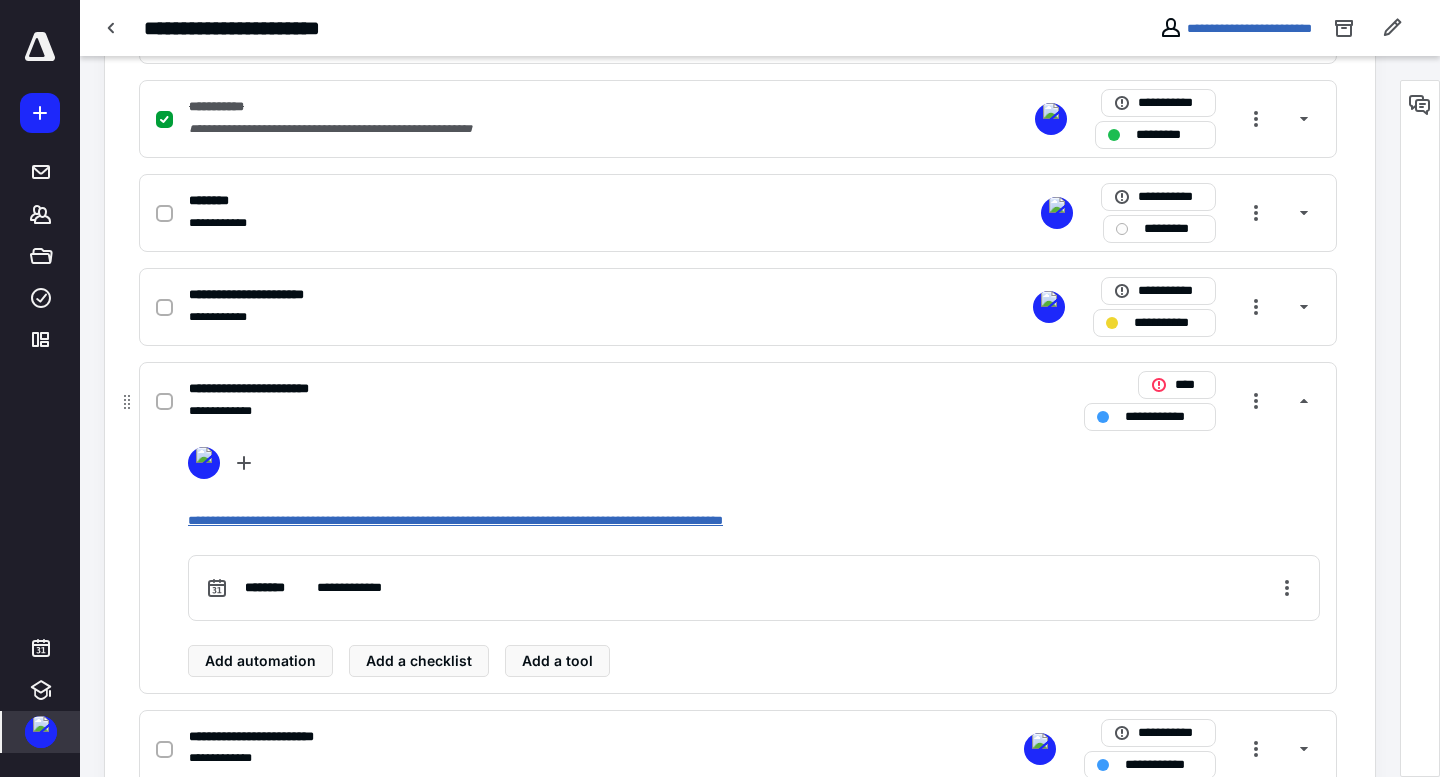 click on "**********" at bounding box center (455, 520) 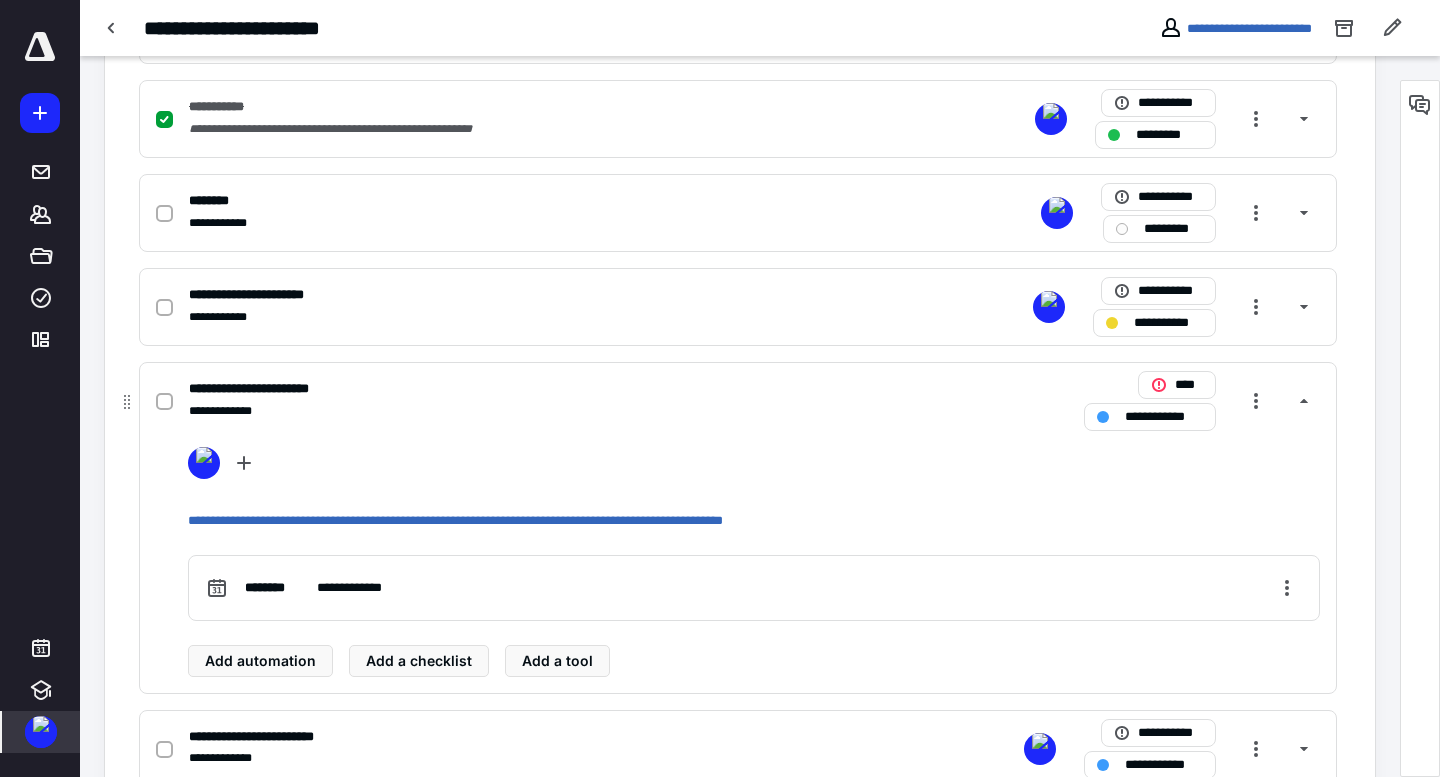 click on "**********" at bounding box center [475, 411] 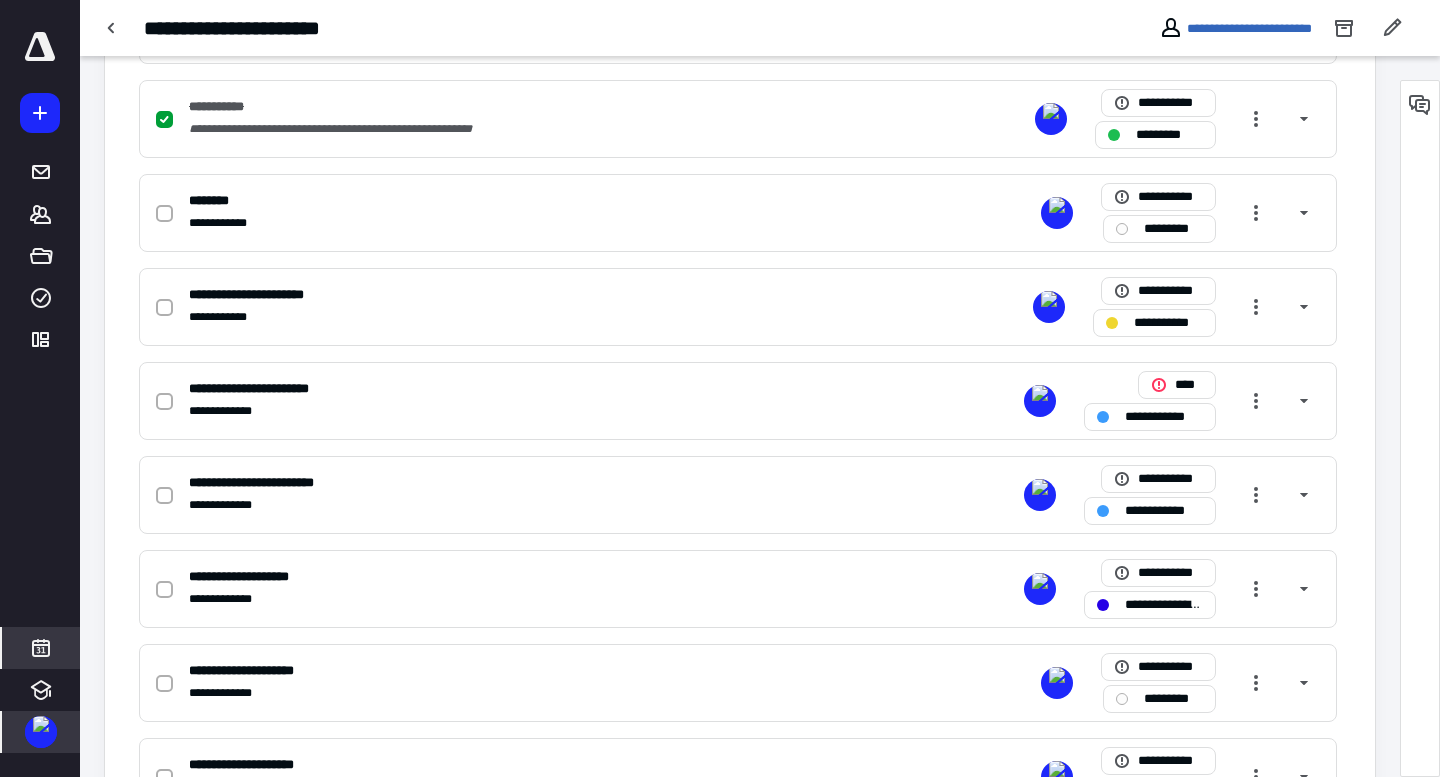 click 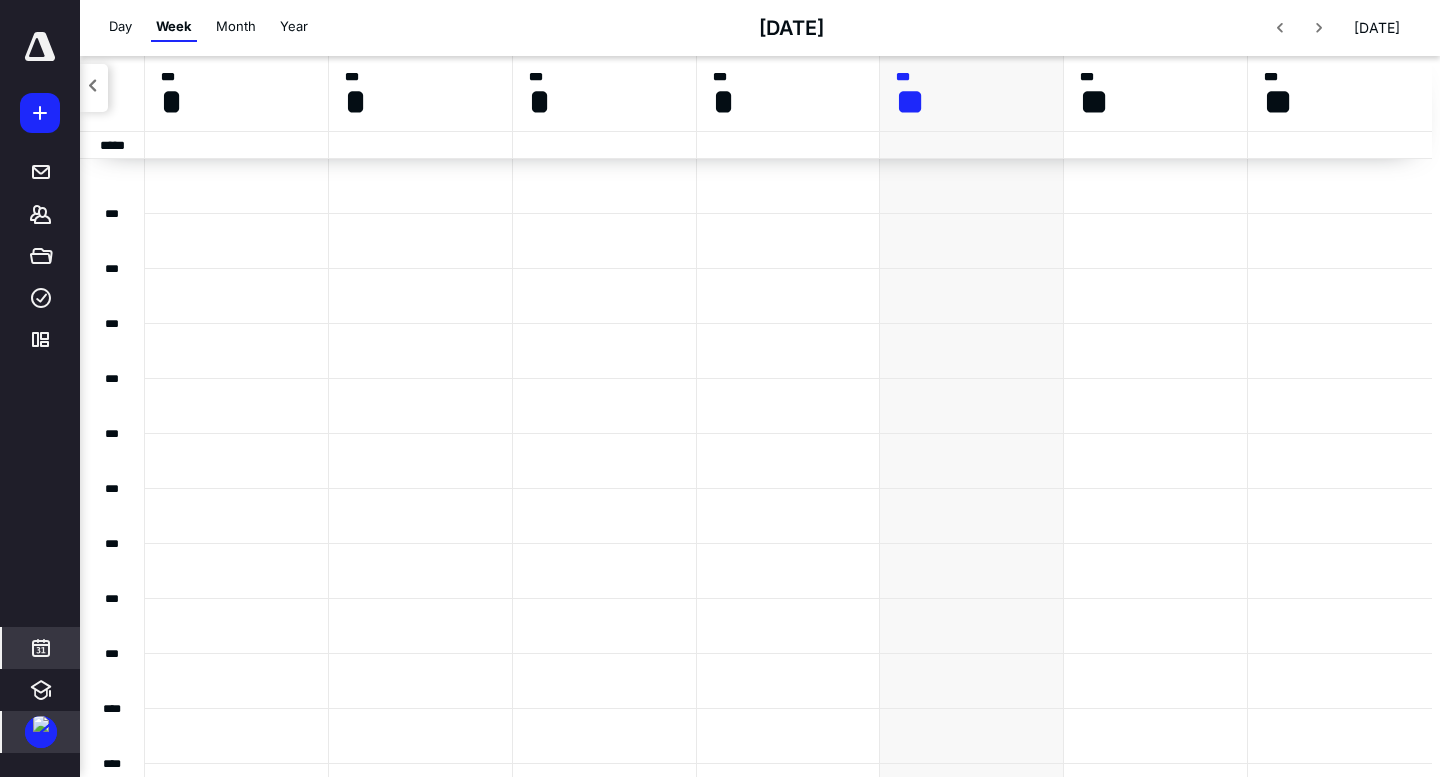 scroll, scrollTop: 385, scrollLeft: 0, axis: vertical 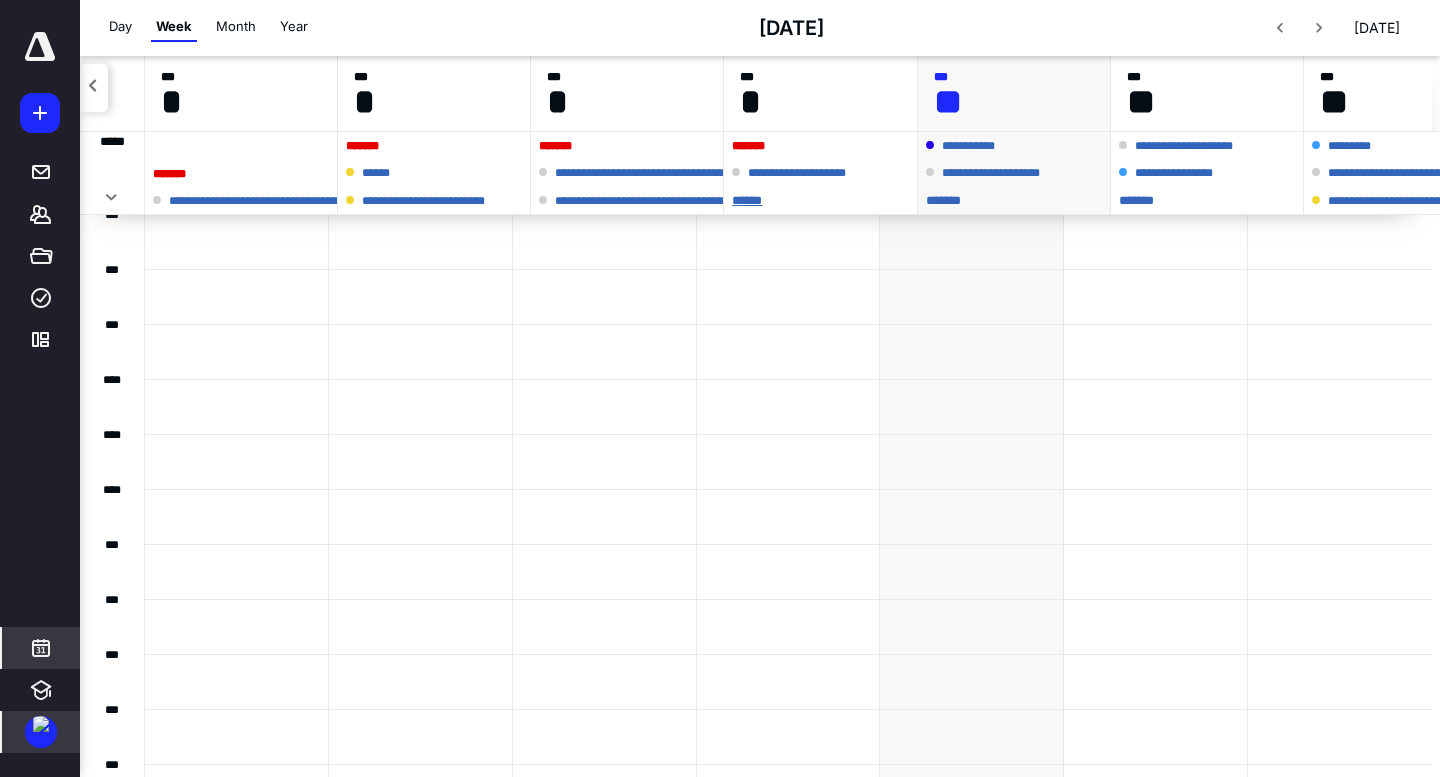 click on "* ****" at bounding box center [820, 200] 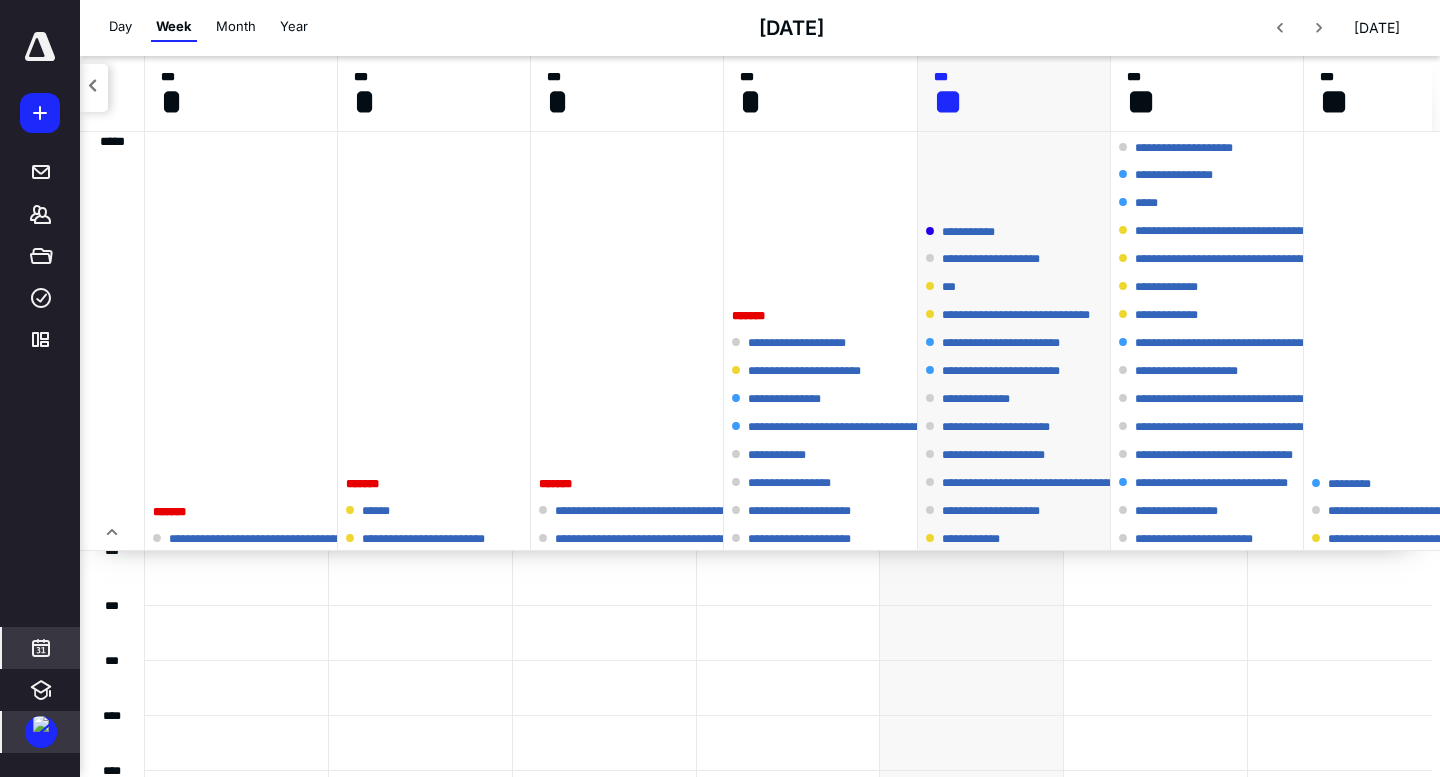 click on "**********" at bounding box center [820, 342] 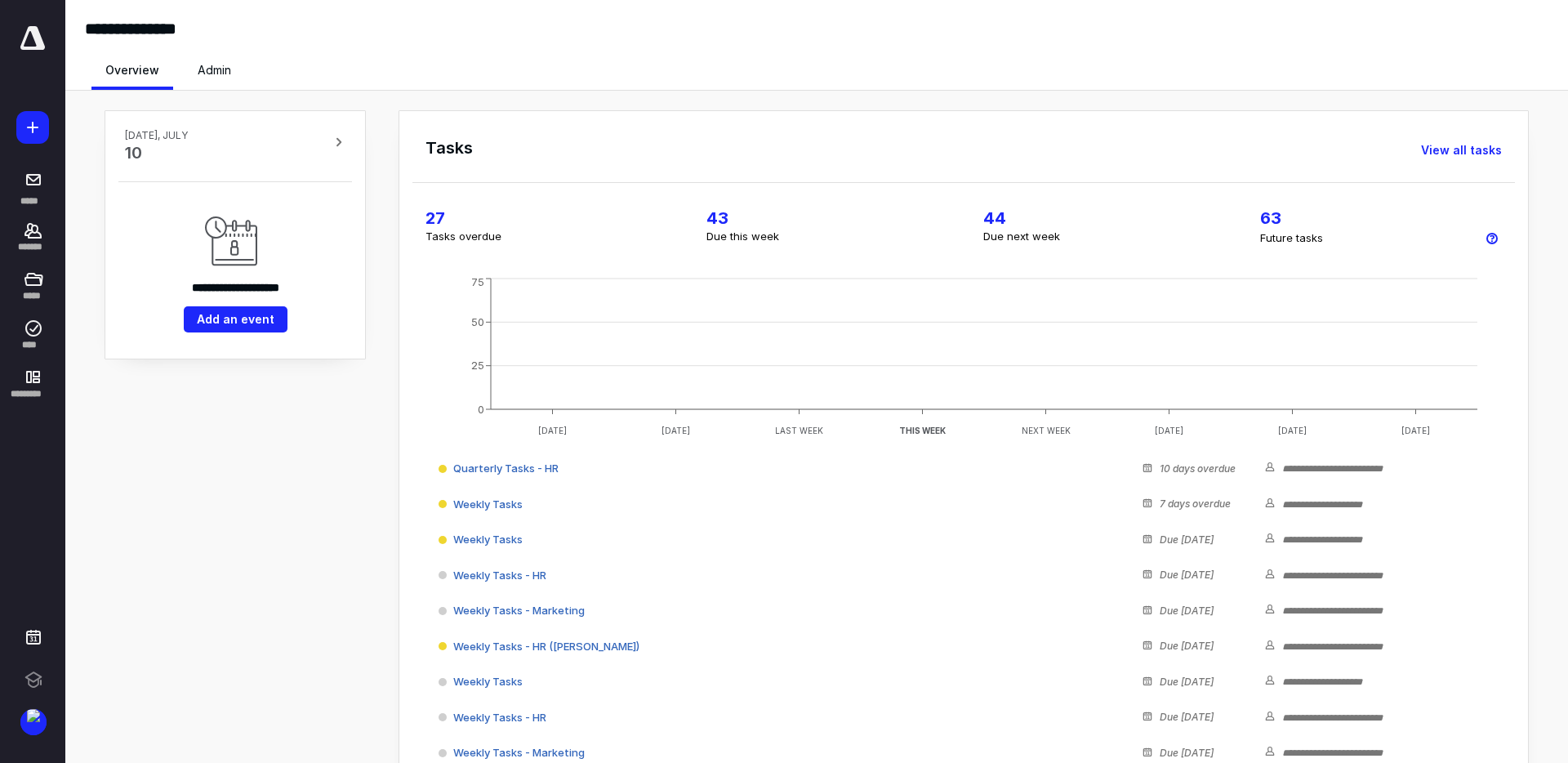 scroll, scrollTop: 0, scrollLeft: 0, axis: both 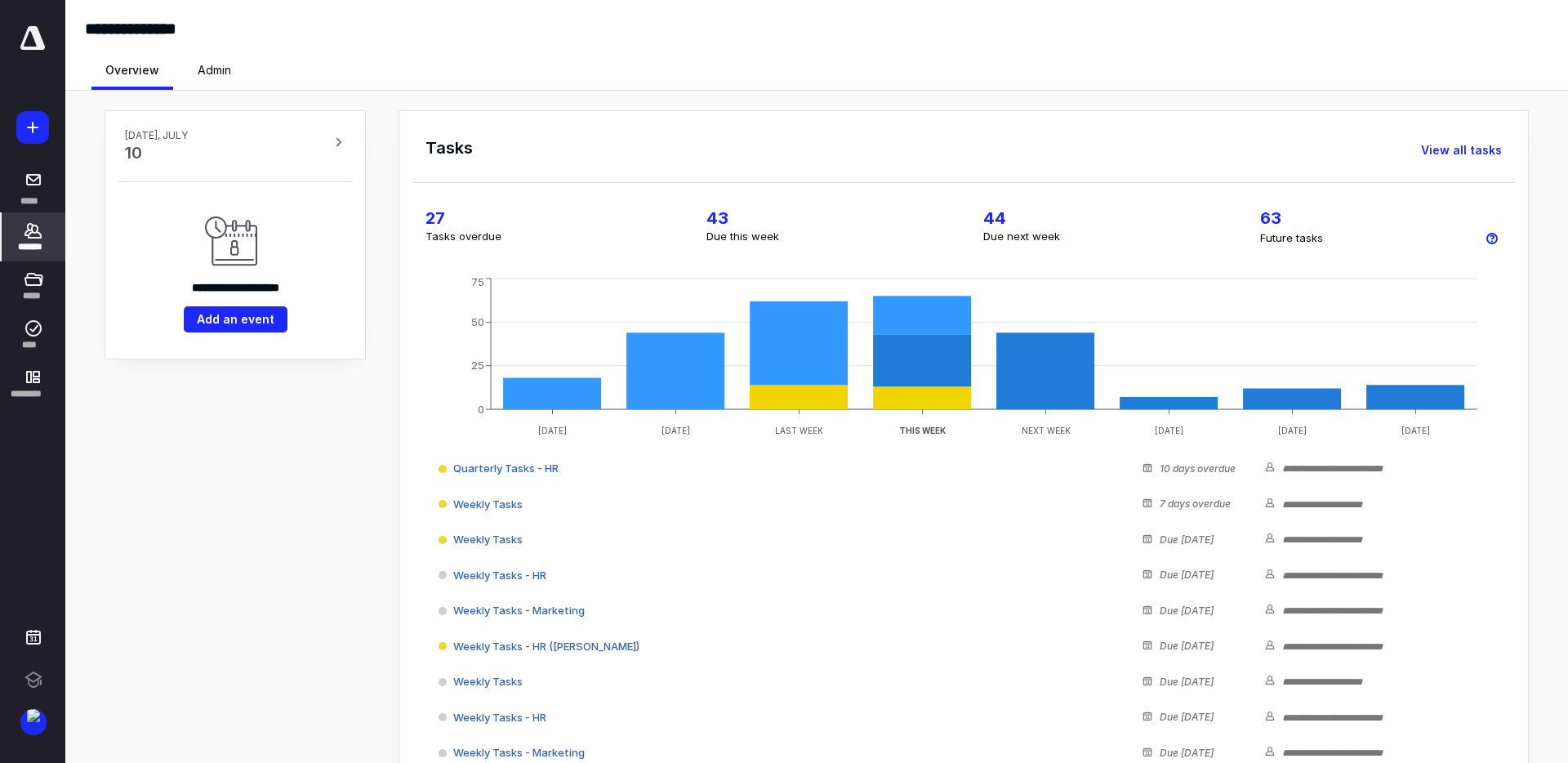 click on "*******" at bounding box center (33, 247) 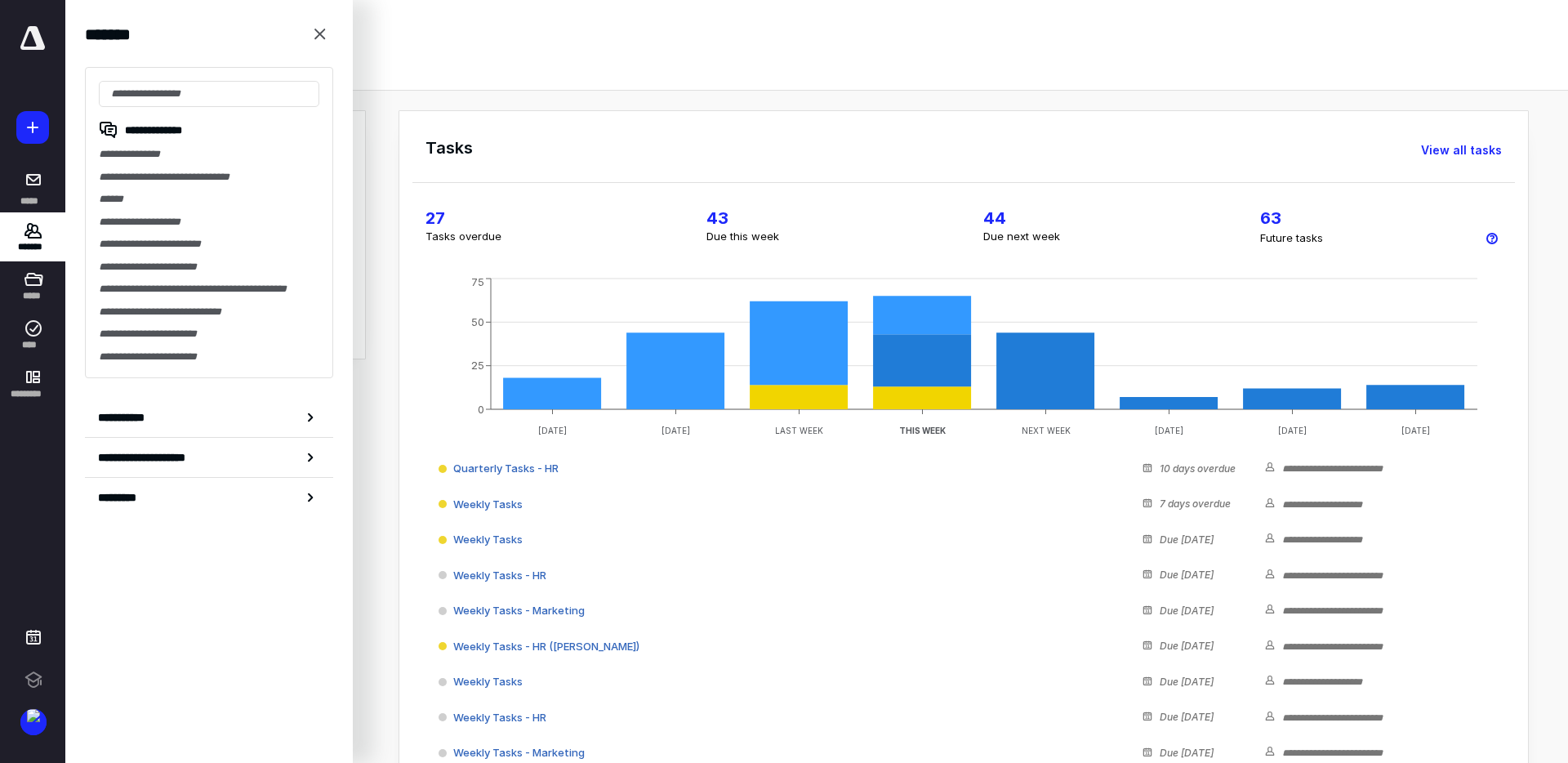 click on "**********" at bounding box center (209, 417) 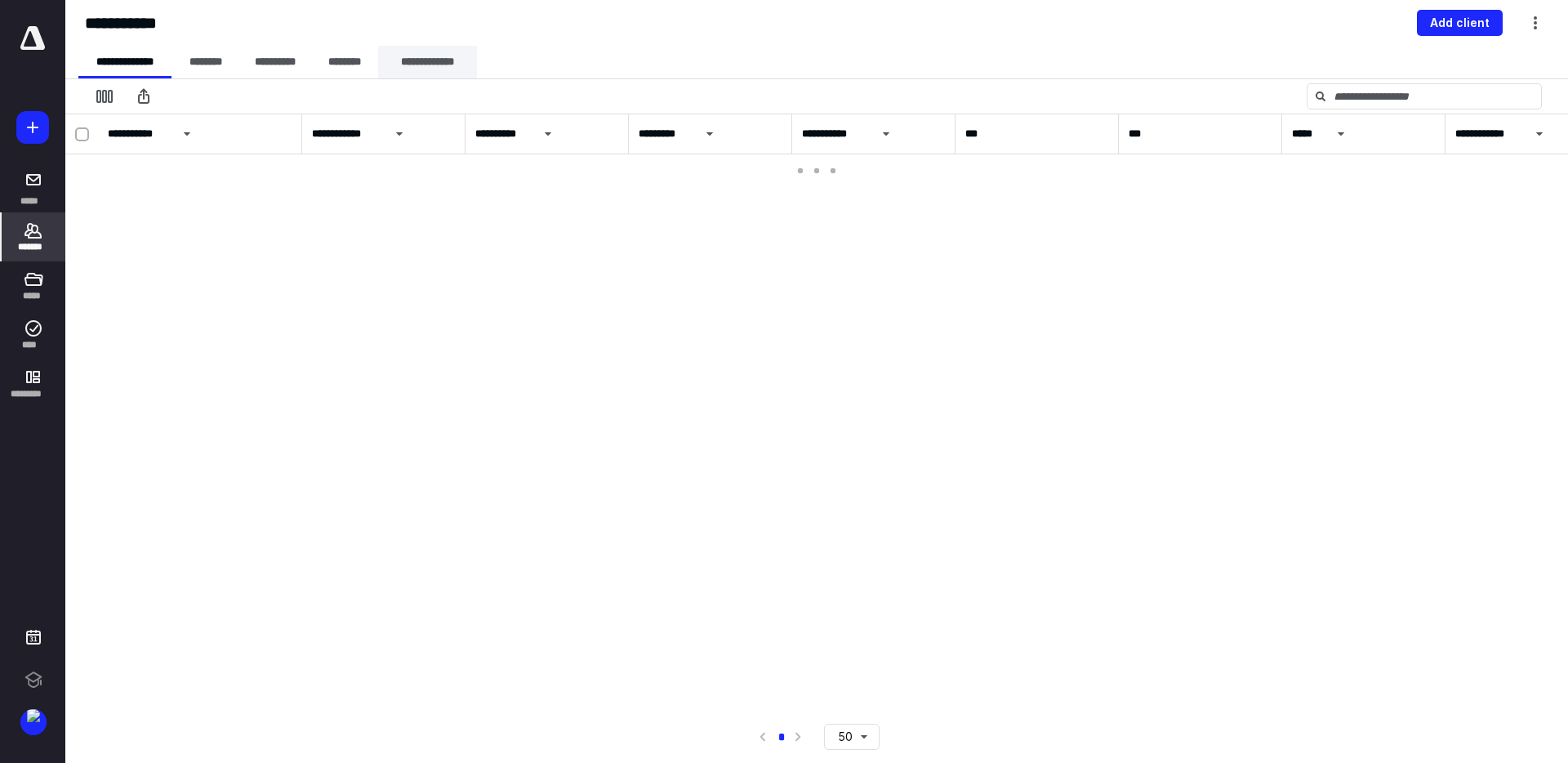 click on "**********" at bounding box center [427, 62] 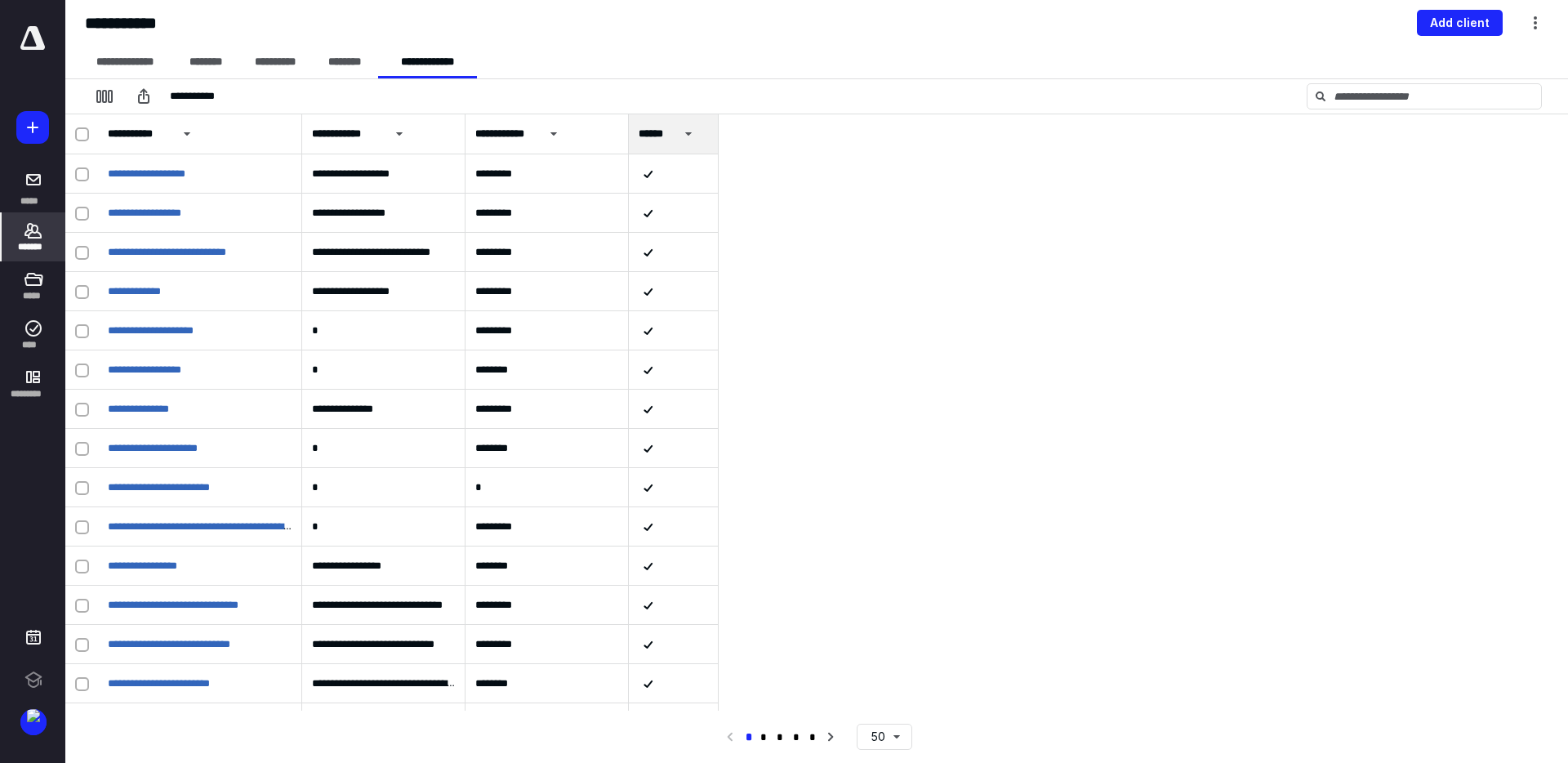 click on "**********" at bounding box center [506, 134] 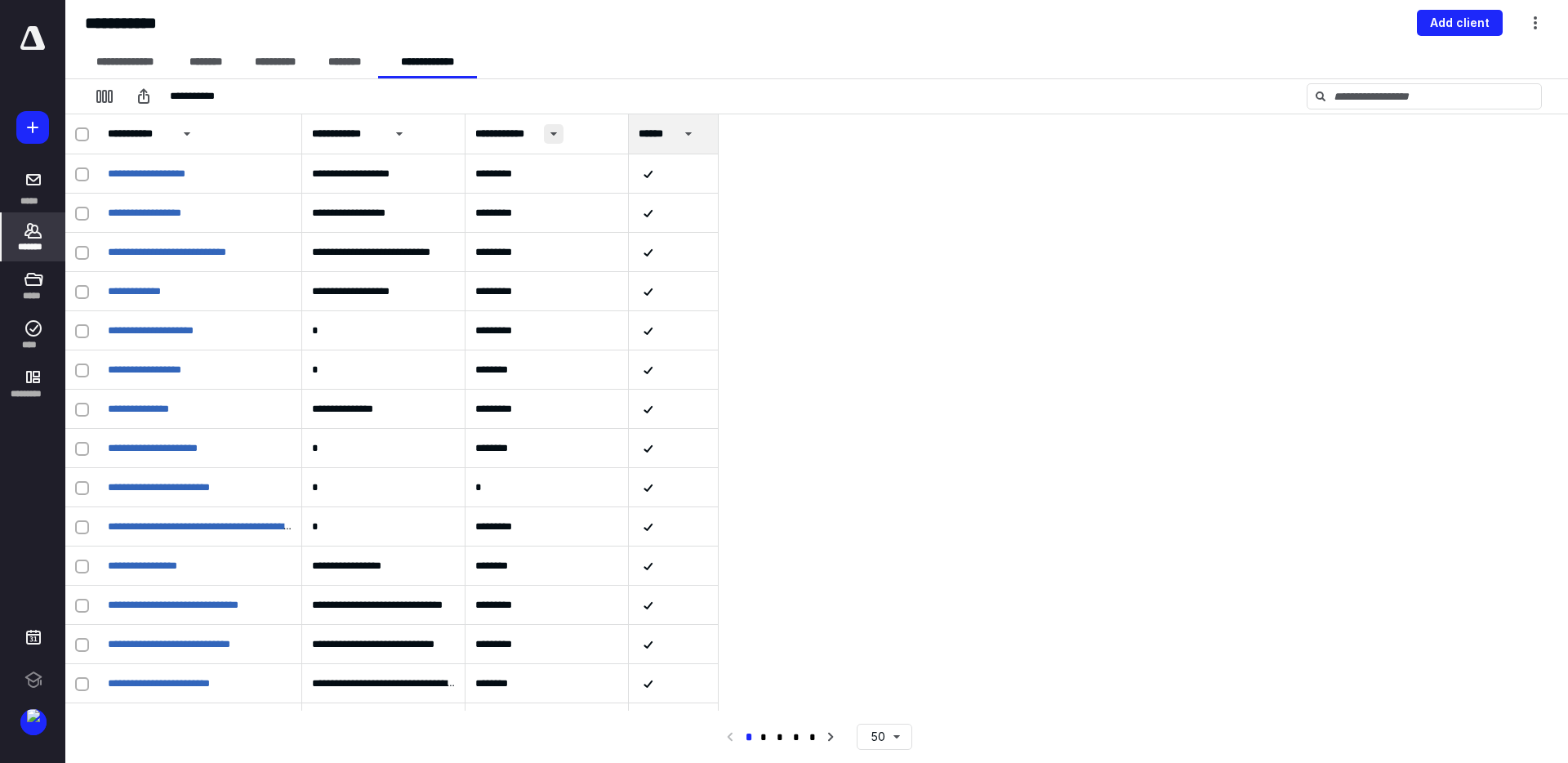 click at bounding box center (554, 134) 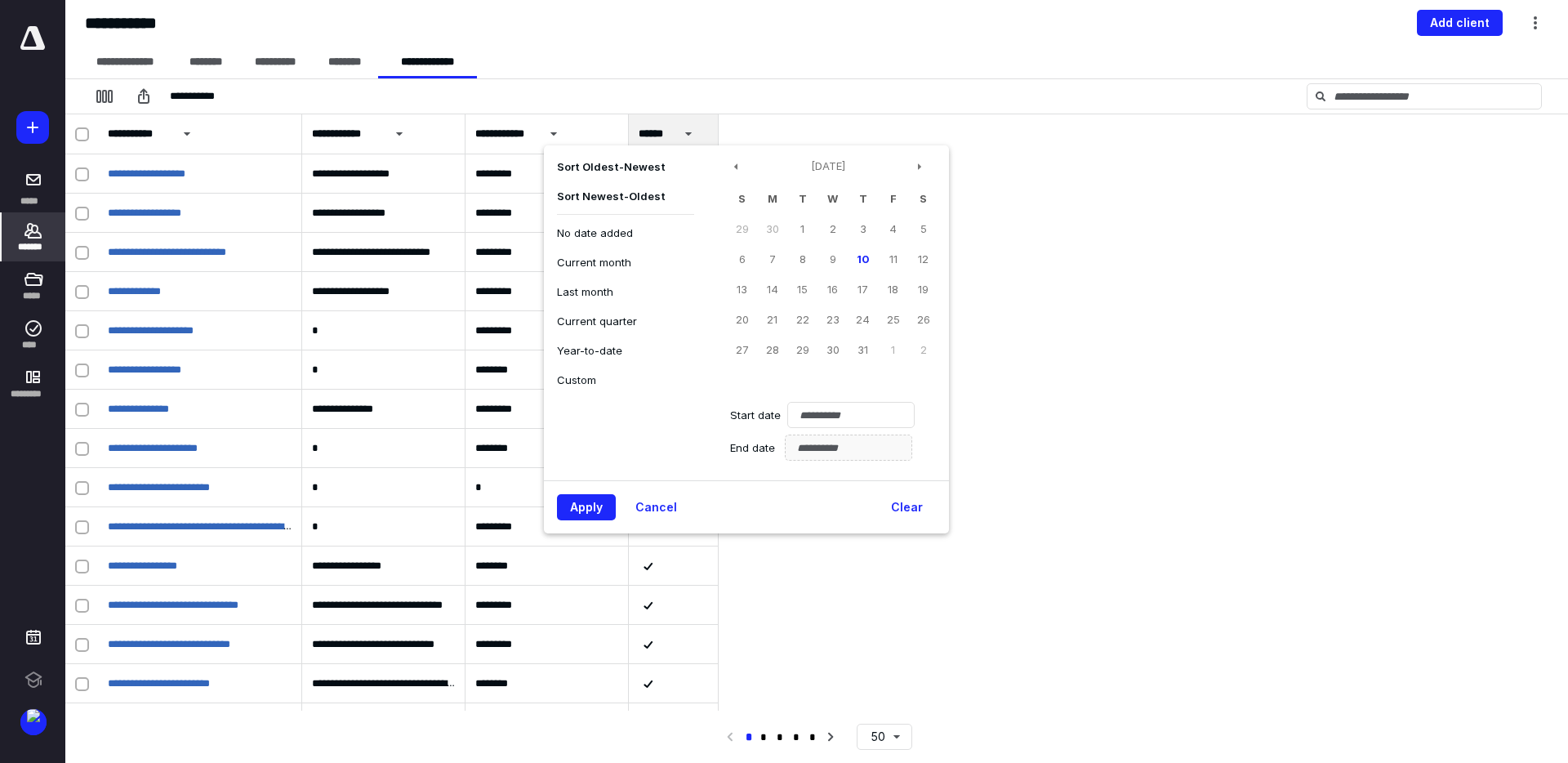click on "Sort   Newest  -  Oldest" at bounding box center (626, 196) 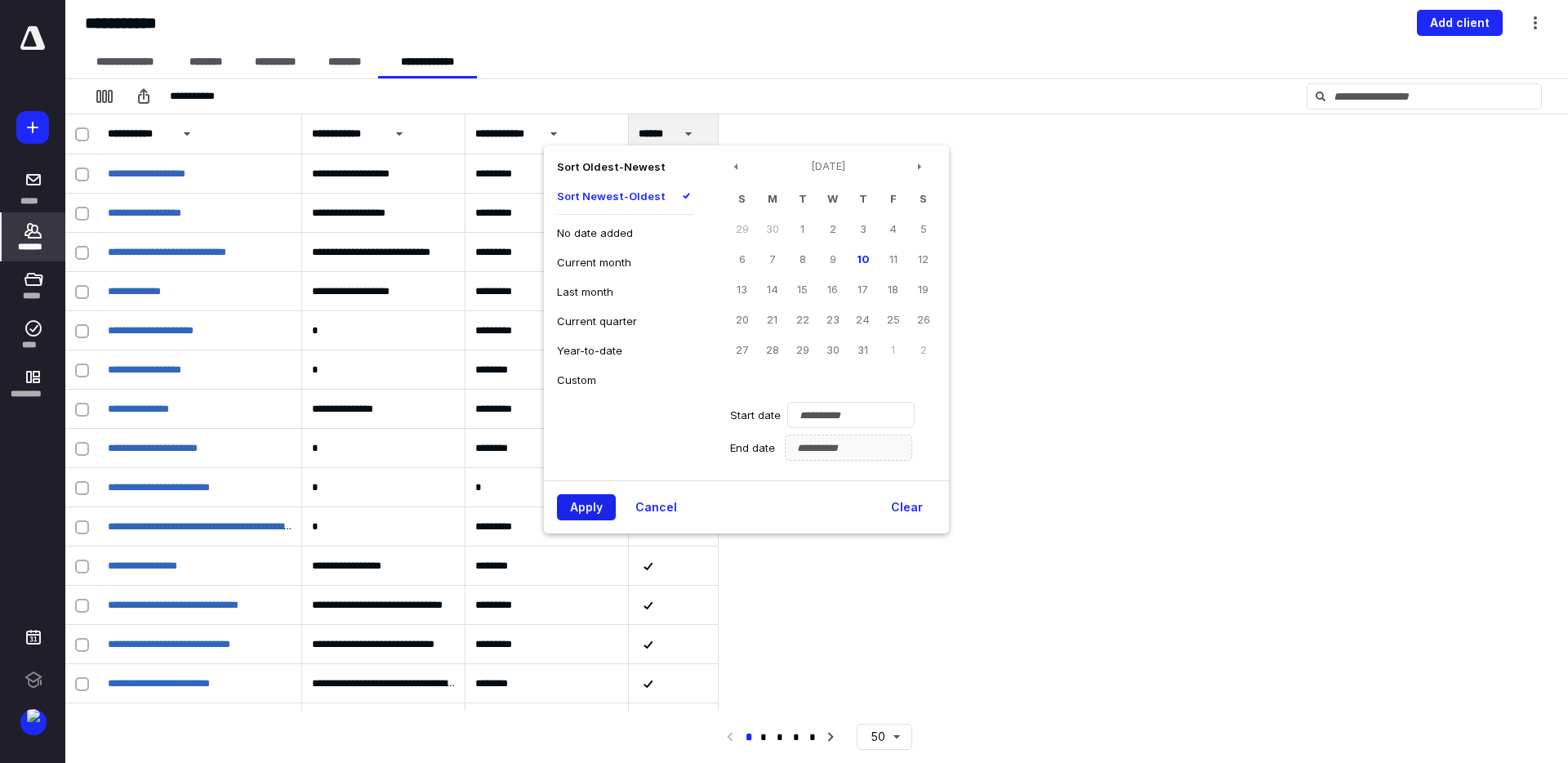 click on "Apply" at bounding box center (586, 507) 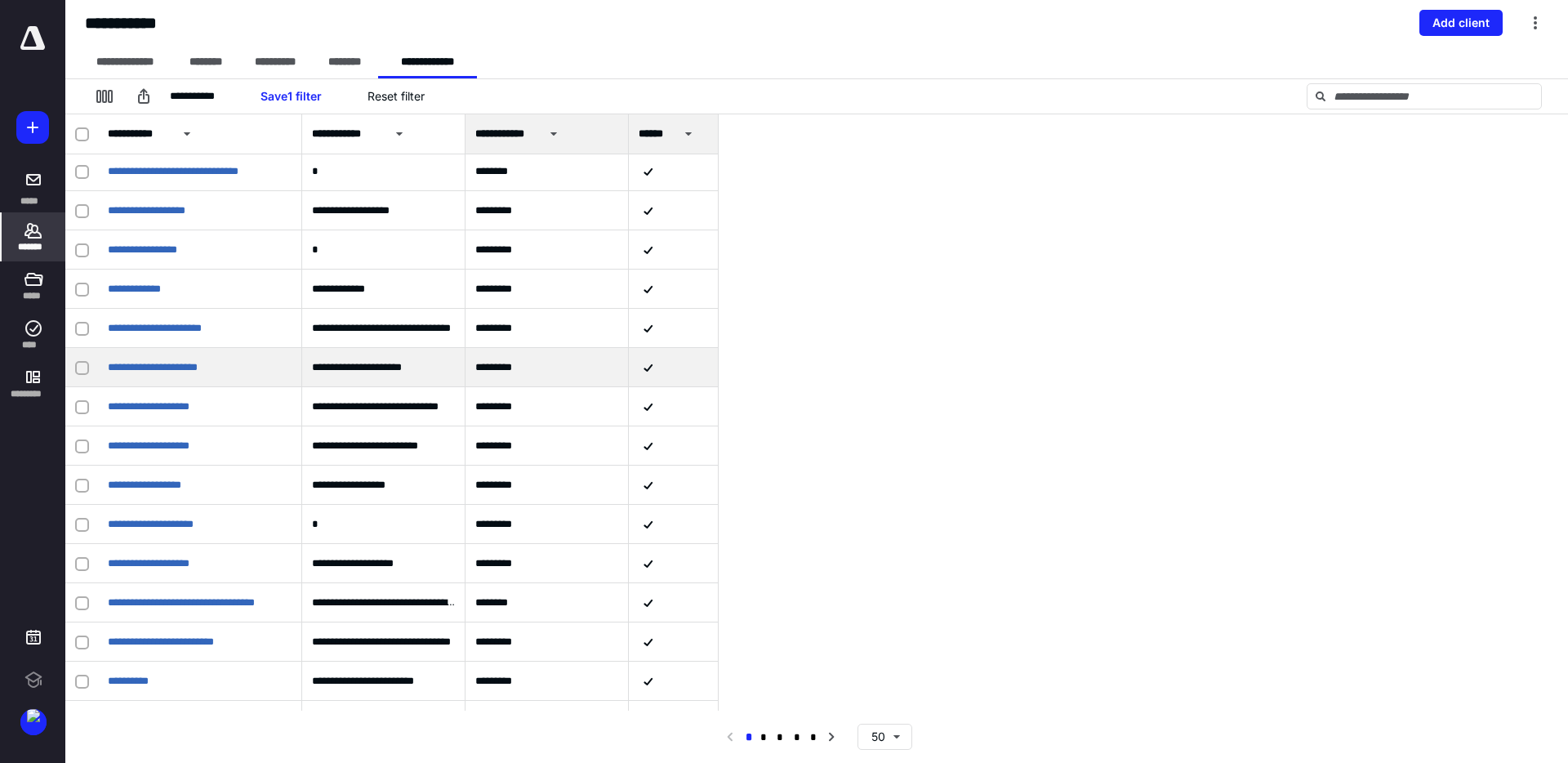 scroll, scrollTop: 0, scrollLeft: 0, axis: both 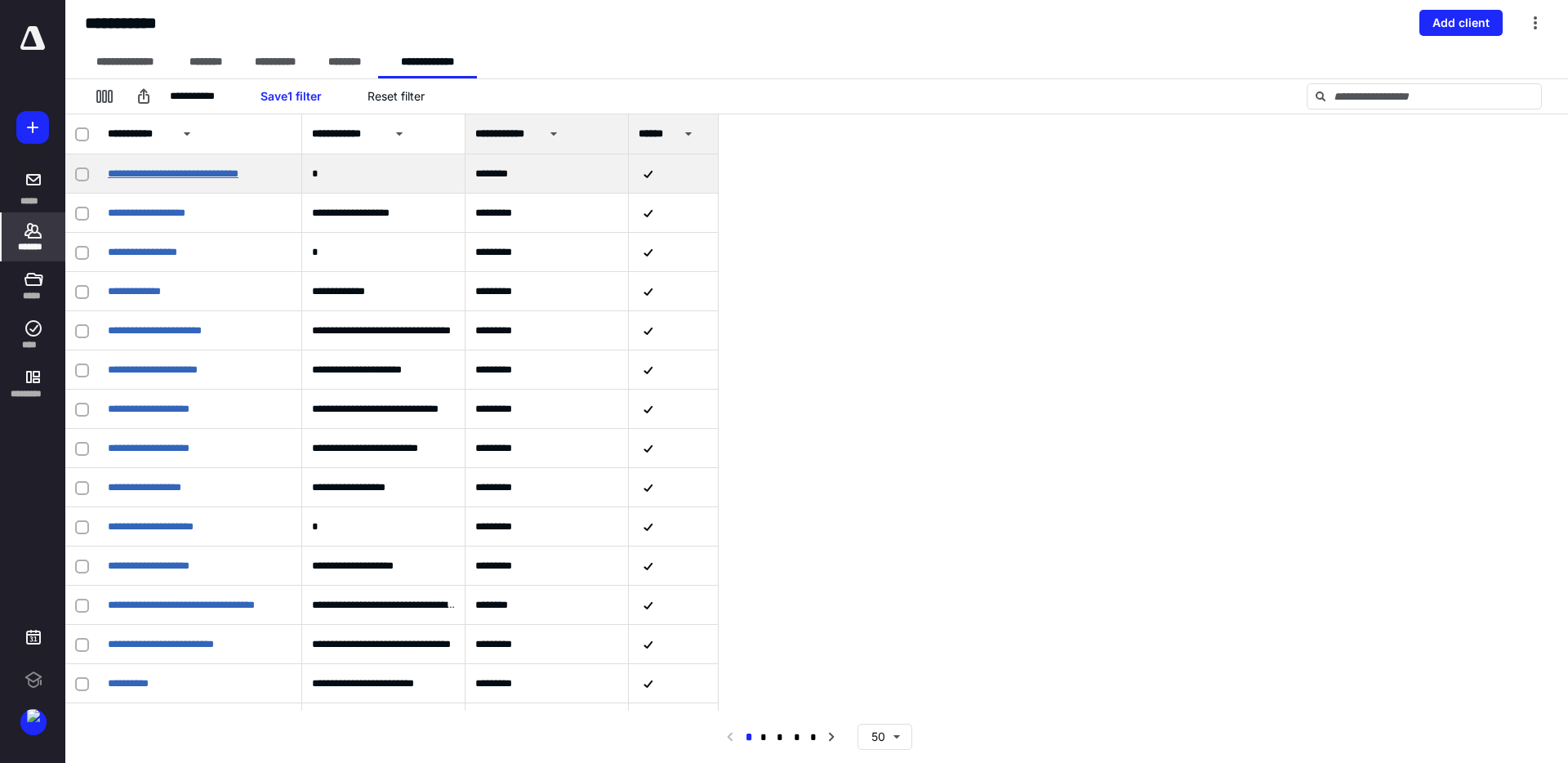 click on "**********" at bounding box center (173, 173) 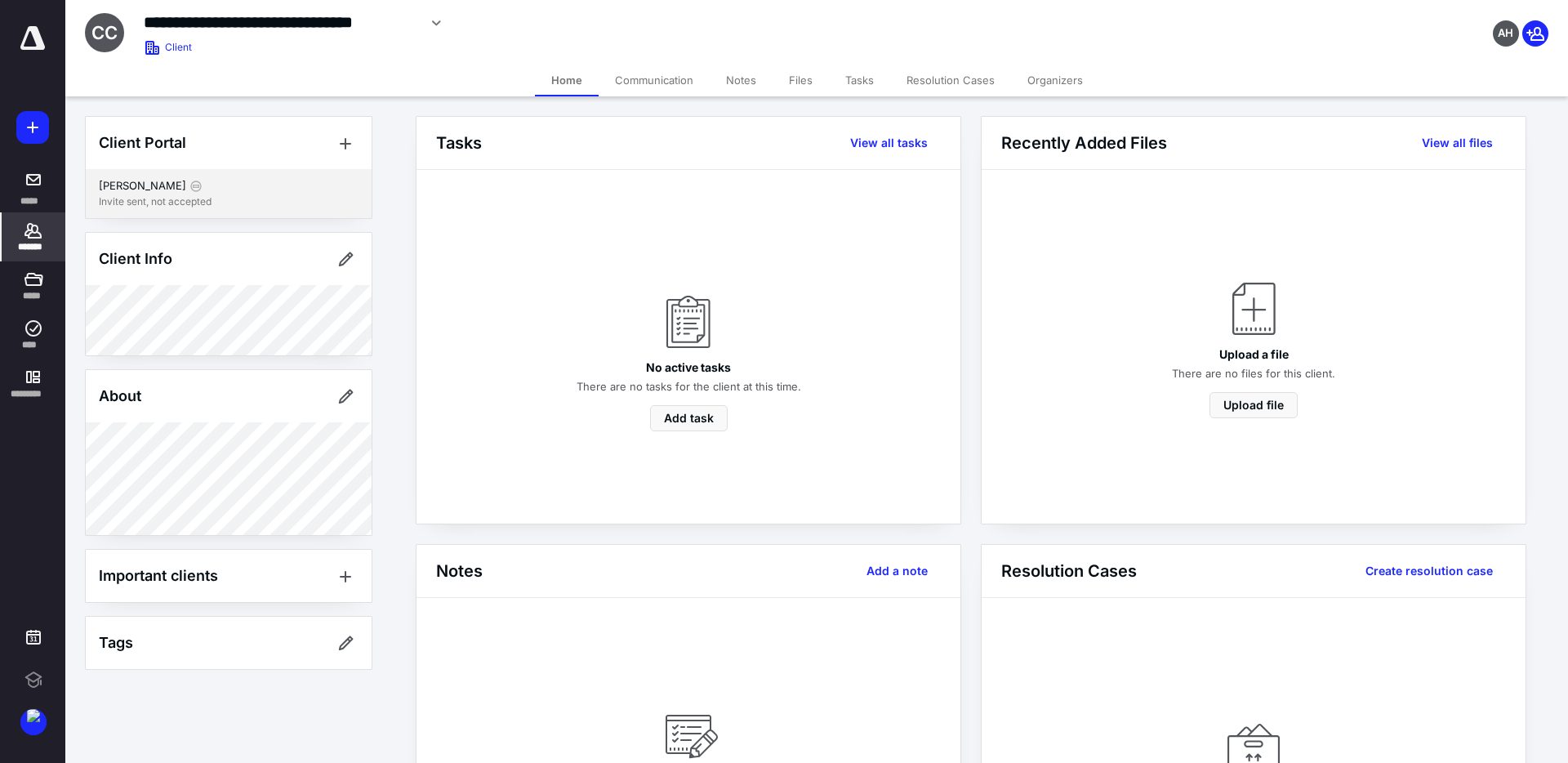 click on "Marcin Kuruc" at bounding box center (229, 186) 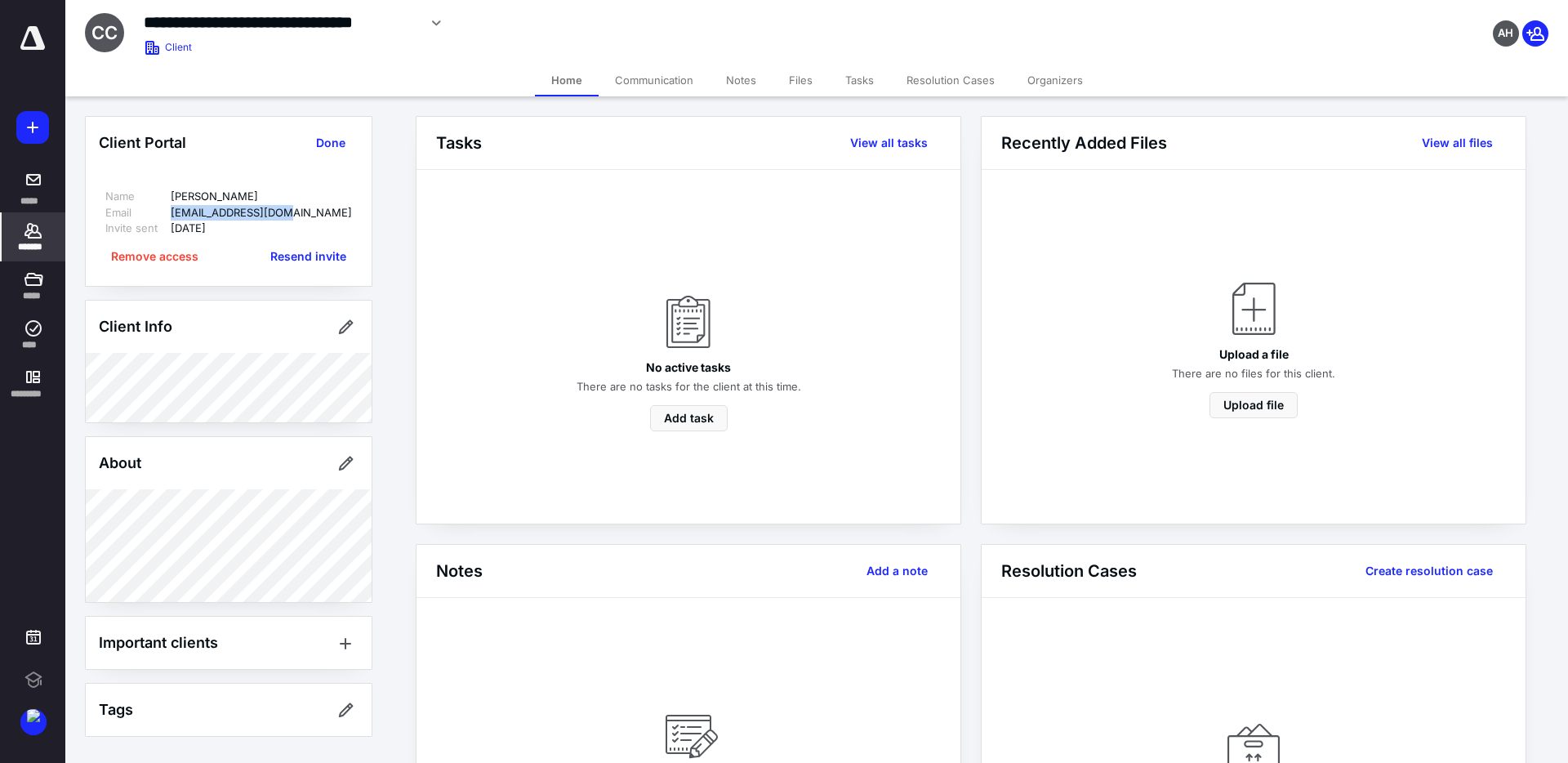 drag, startPoint x: 309, startPoint y: 213, endPoint x: 172, endPoint y: 213, distance: 137 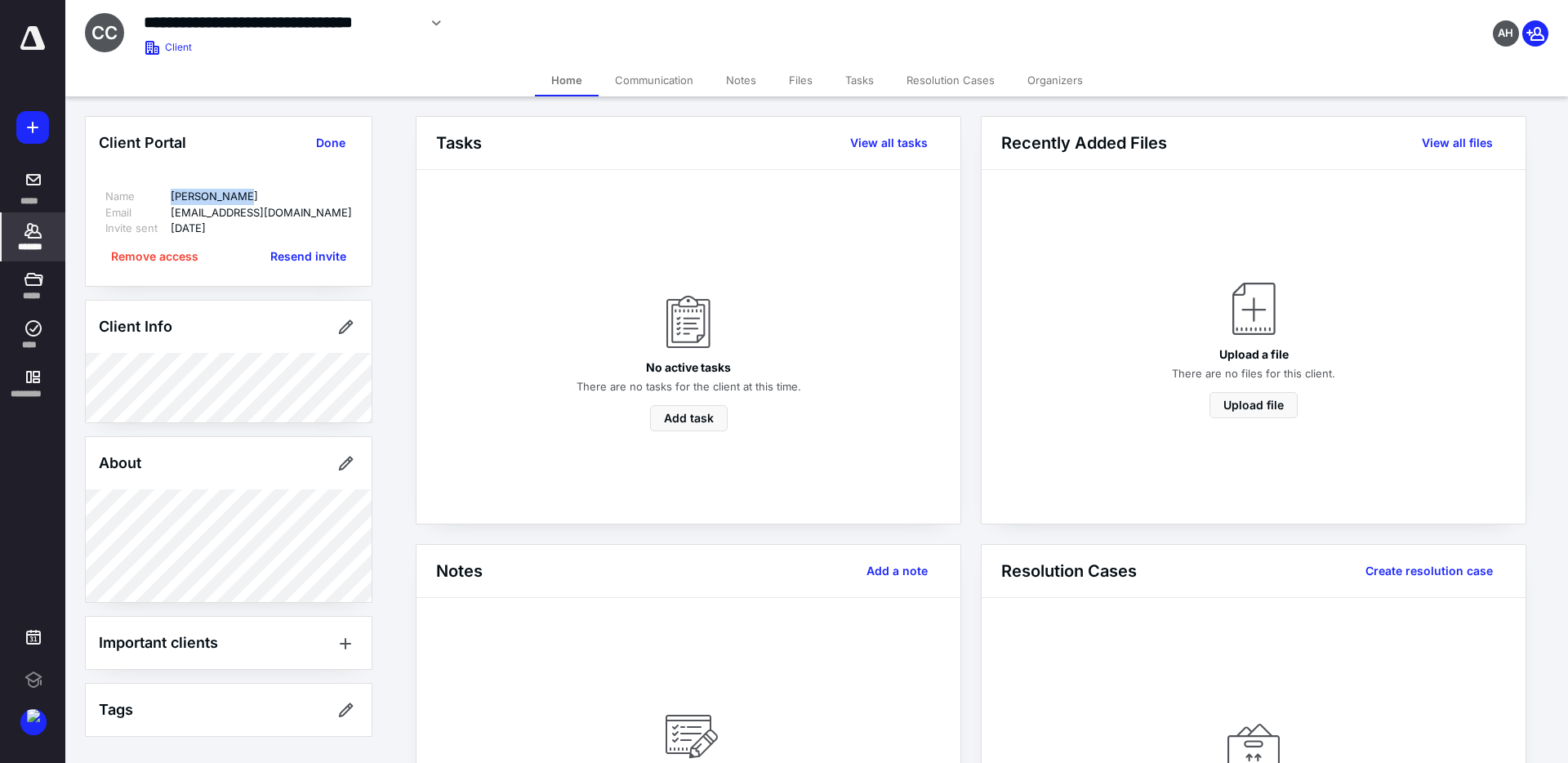 drag, startPoint x: 245, startPoint y: 192, endPoint x: 173, endPoint y: 199, distance: 72.33948 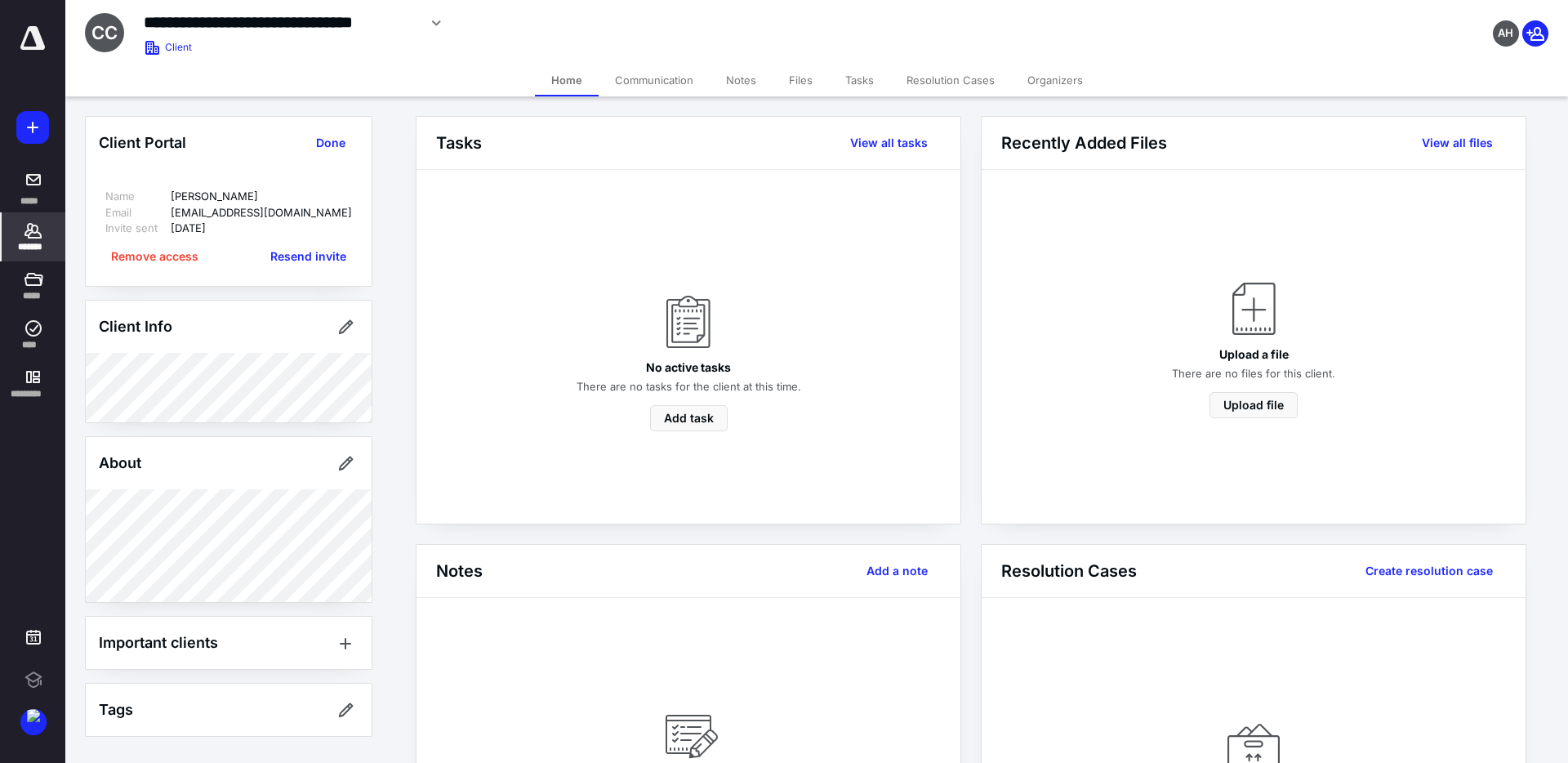 drag, startPoint x: 137, startPoint y: 19, endPoint x: 421, endPoint y: 28, distance: 284.1426 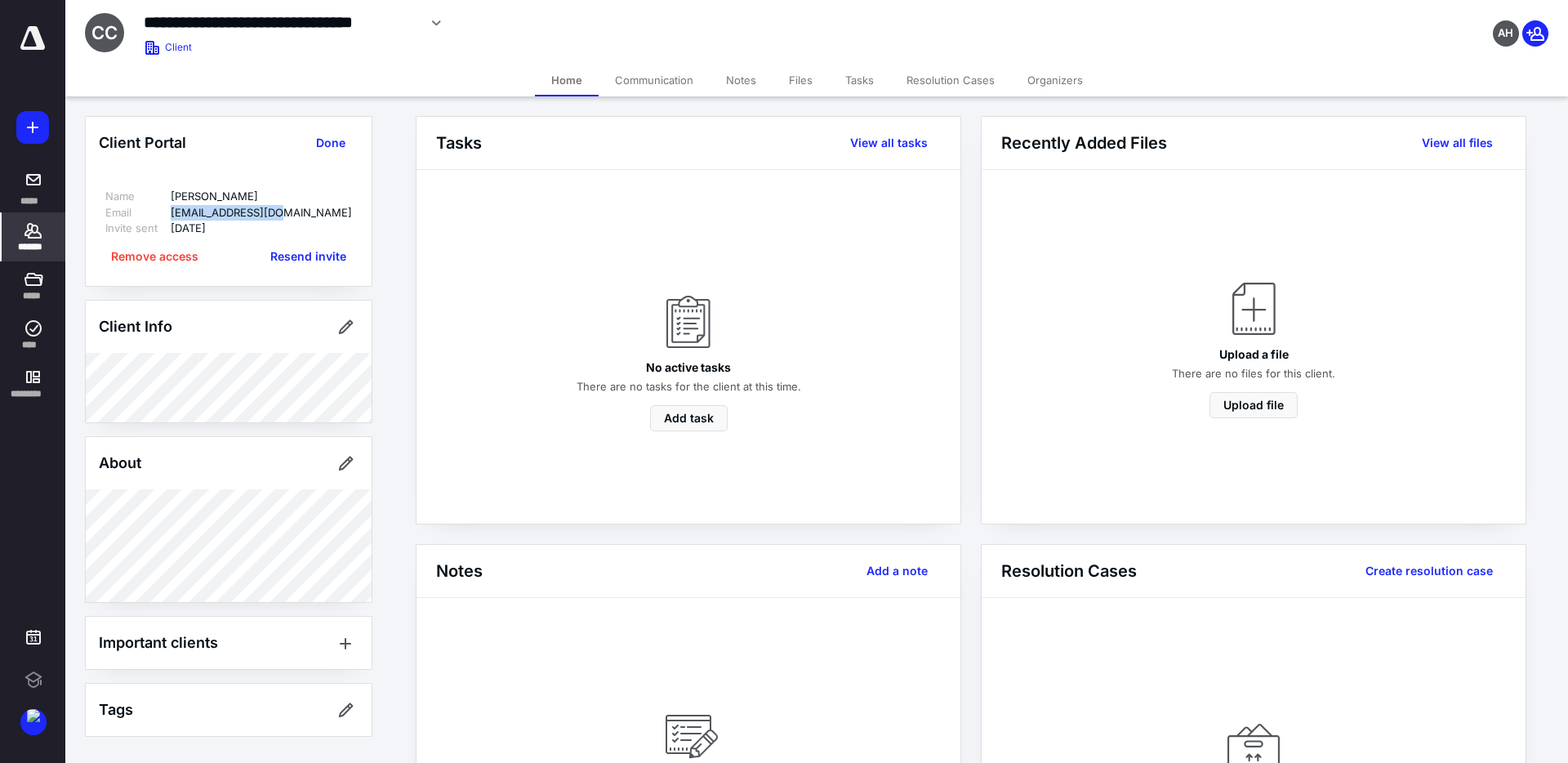 drag, startPoint x: 216, startPoint y: 213, endPoint x: 284, endPoint y: 214, distance: 68.00735 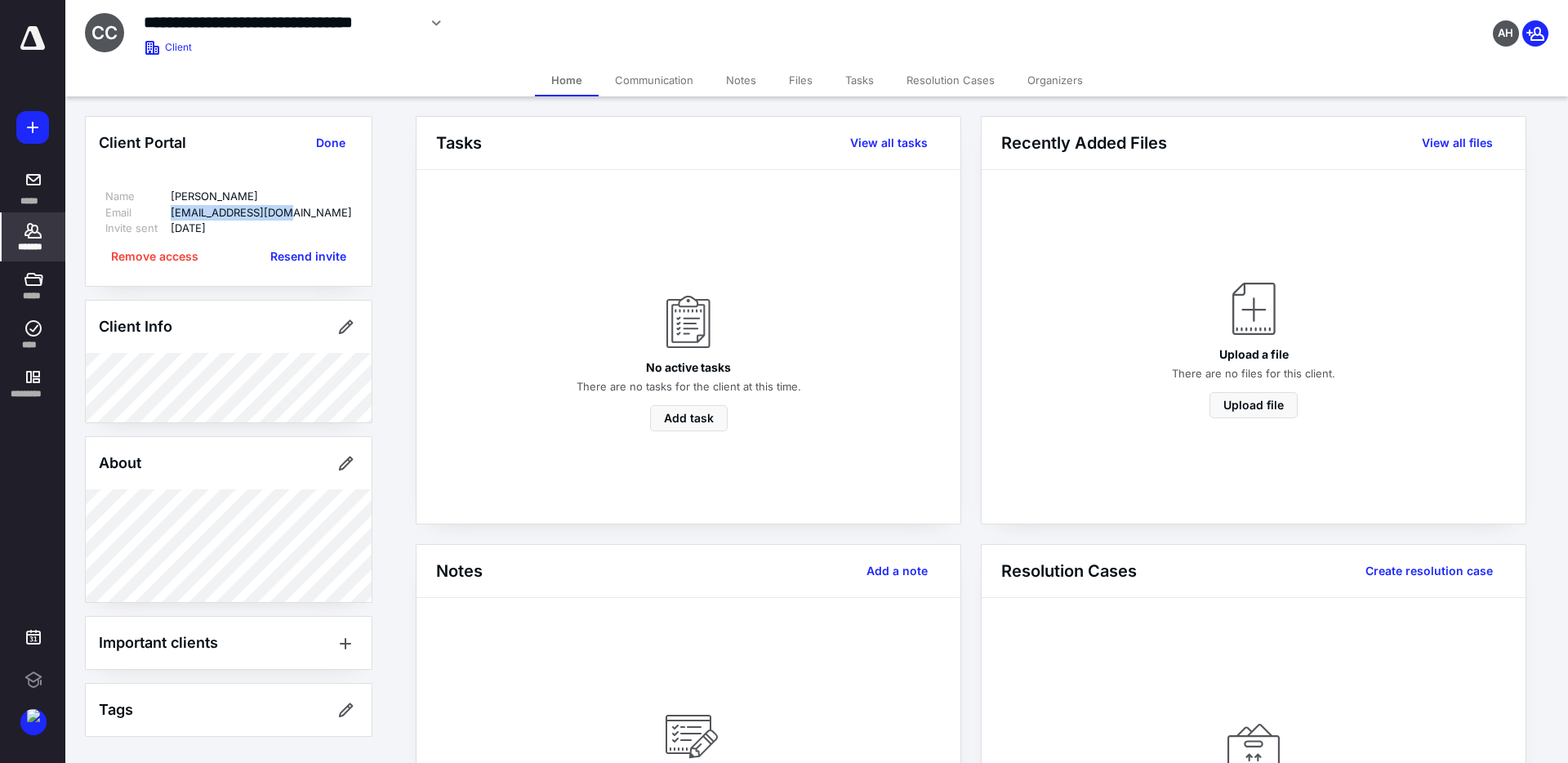 click on "Email mkuruc555@gmail.com" at bounding box center (229, 213) 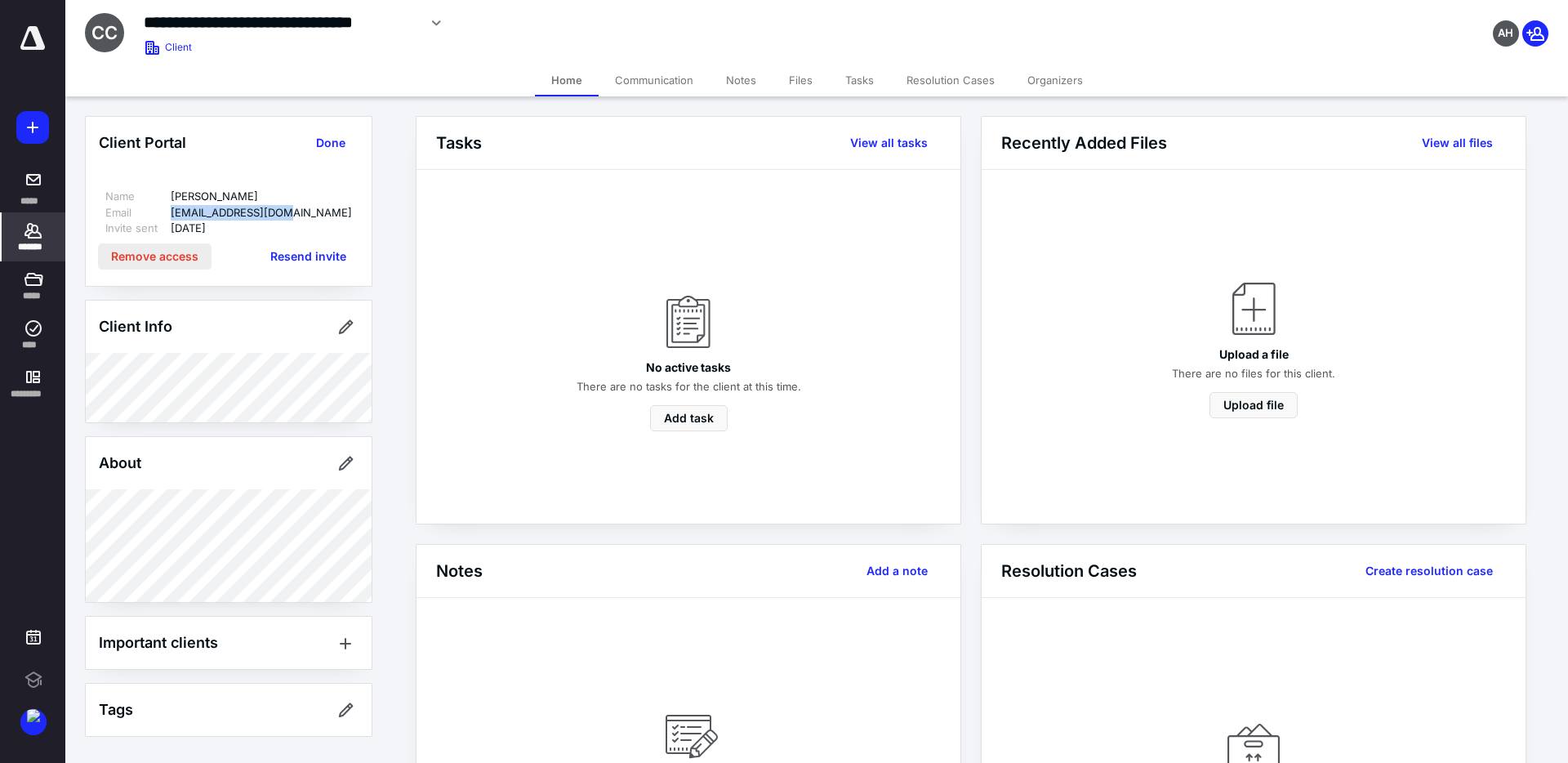 copy on "mkuruc555@gmail.com" 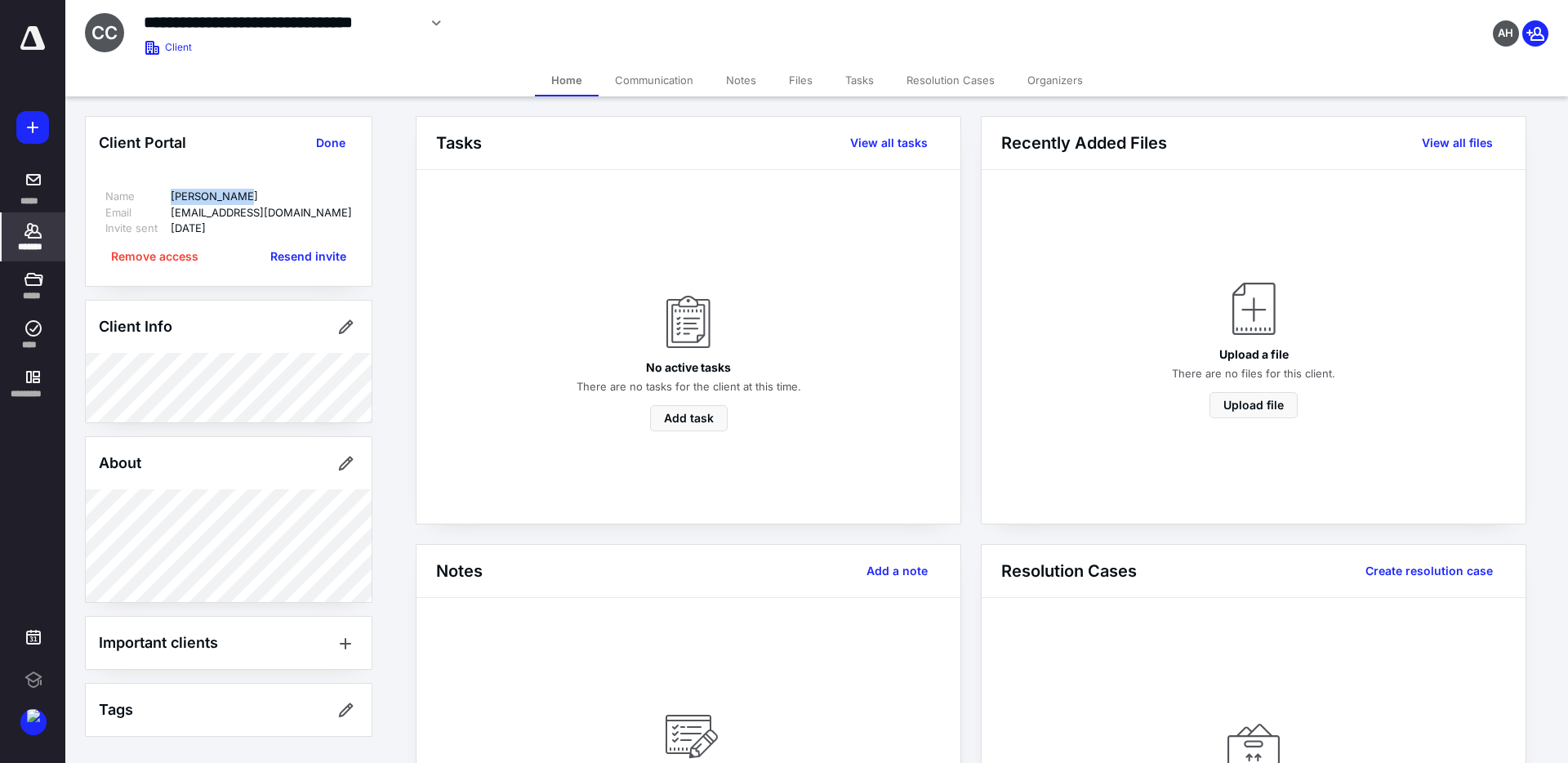 drag, startPoint x: 265, startPoint y: 203, endPoint x: 167, endPoint y: 199, distance: 98.081599 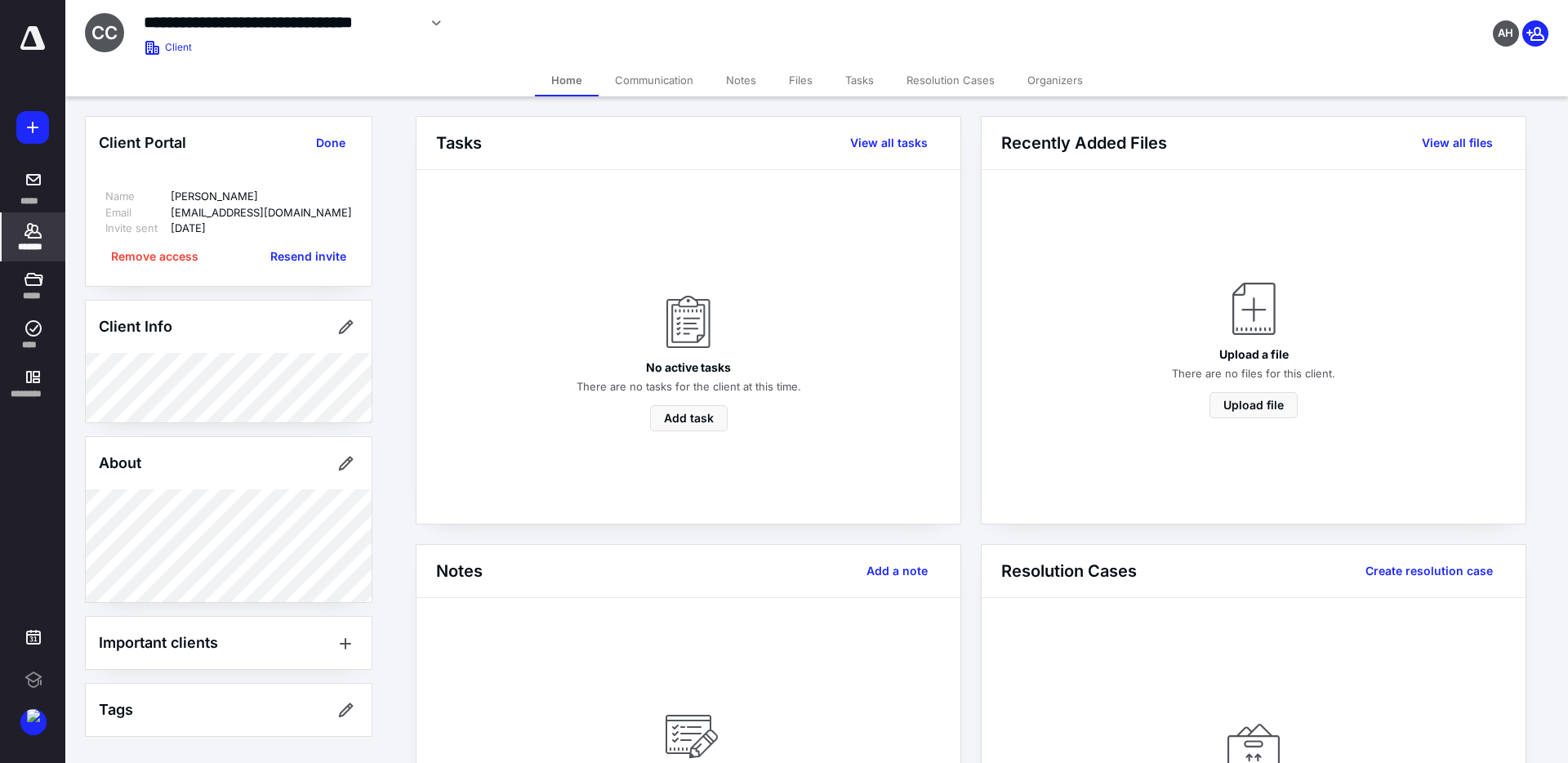 drag, startPoint x: 143, startPoint y: 27, endPoint x: 407, endPoint y: 29, distance: 264.00758 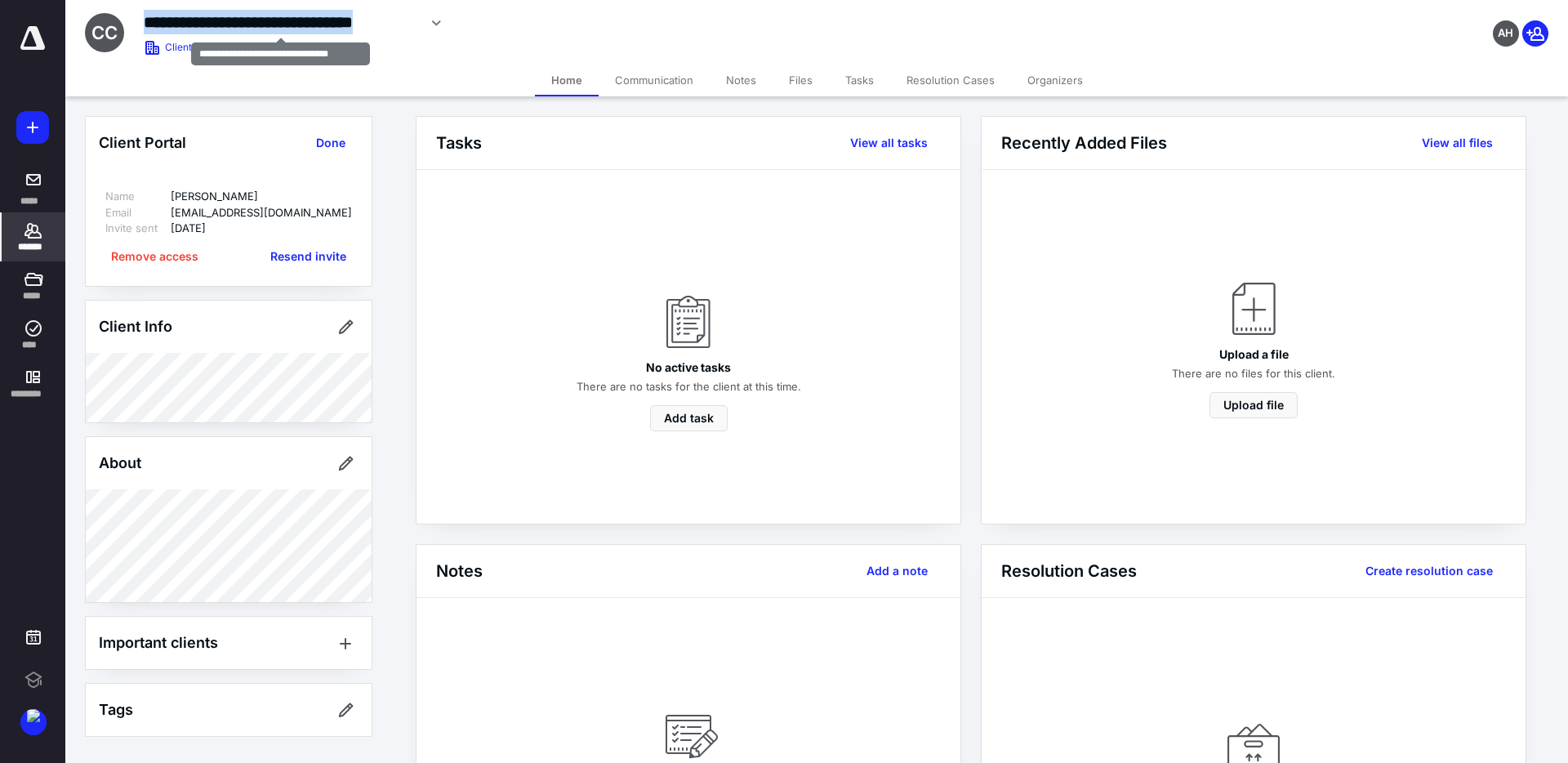 drag, startPoint x: 416, startPoint y: 28, endPoint x: 149, endPoint y: 30, distance: 267.00749 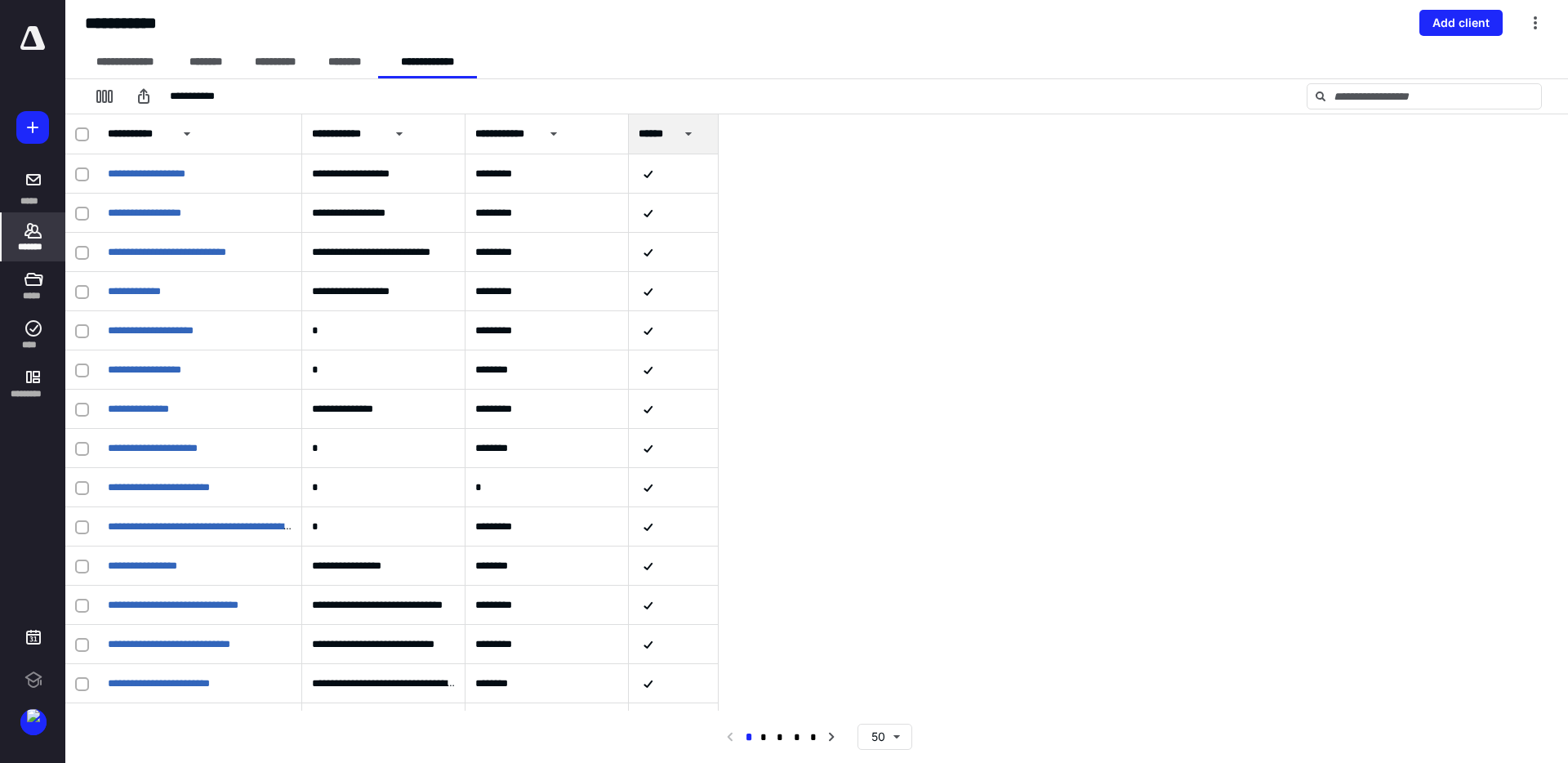 click on "**********" at bounding box center (506, 134) 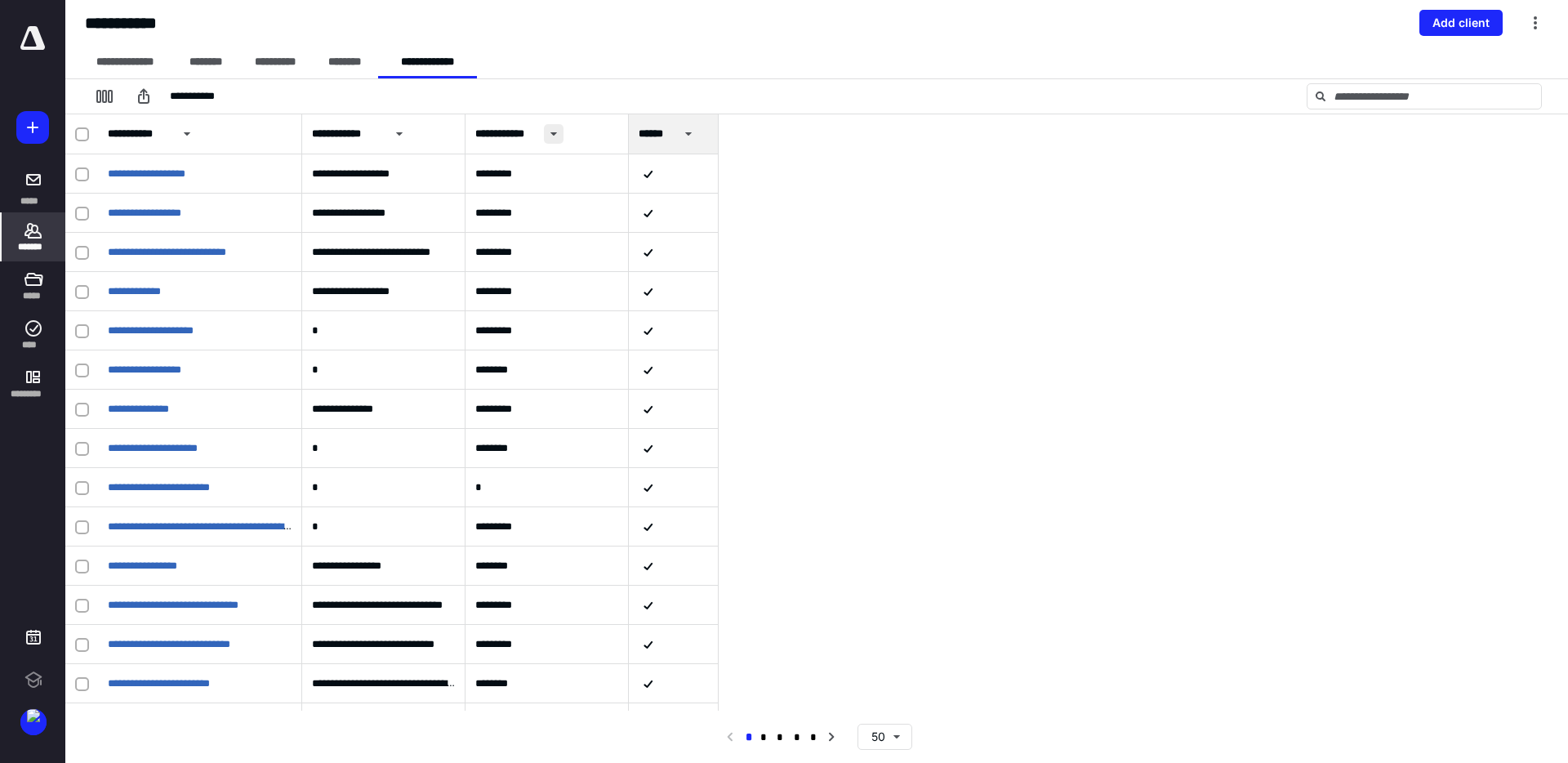 click at bounding box center (554, 134) 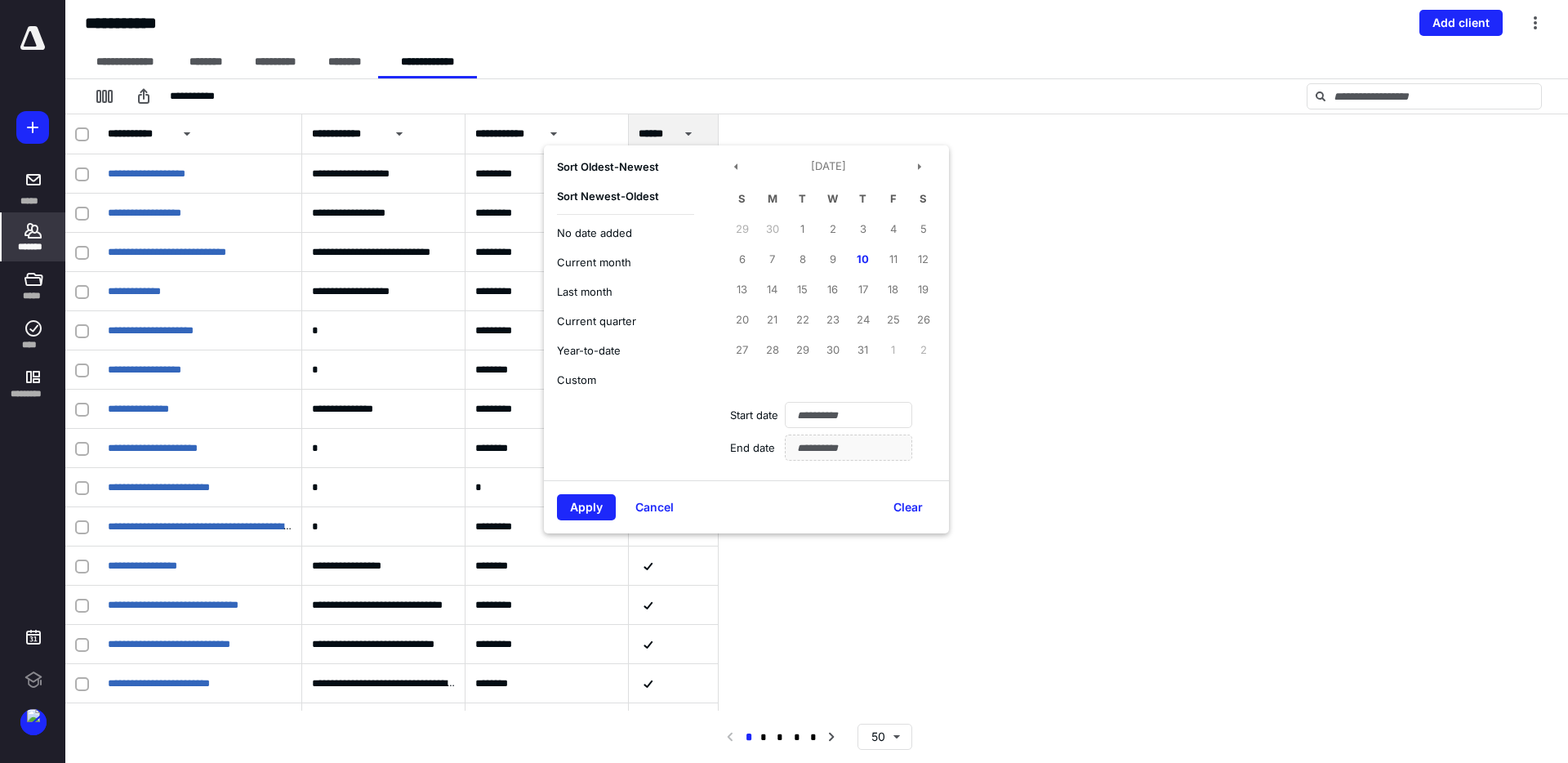 click on "Newest  -  Oldest" at bounding box center [618, 196] 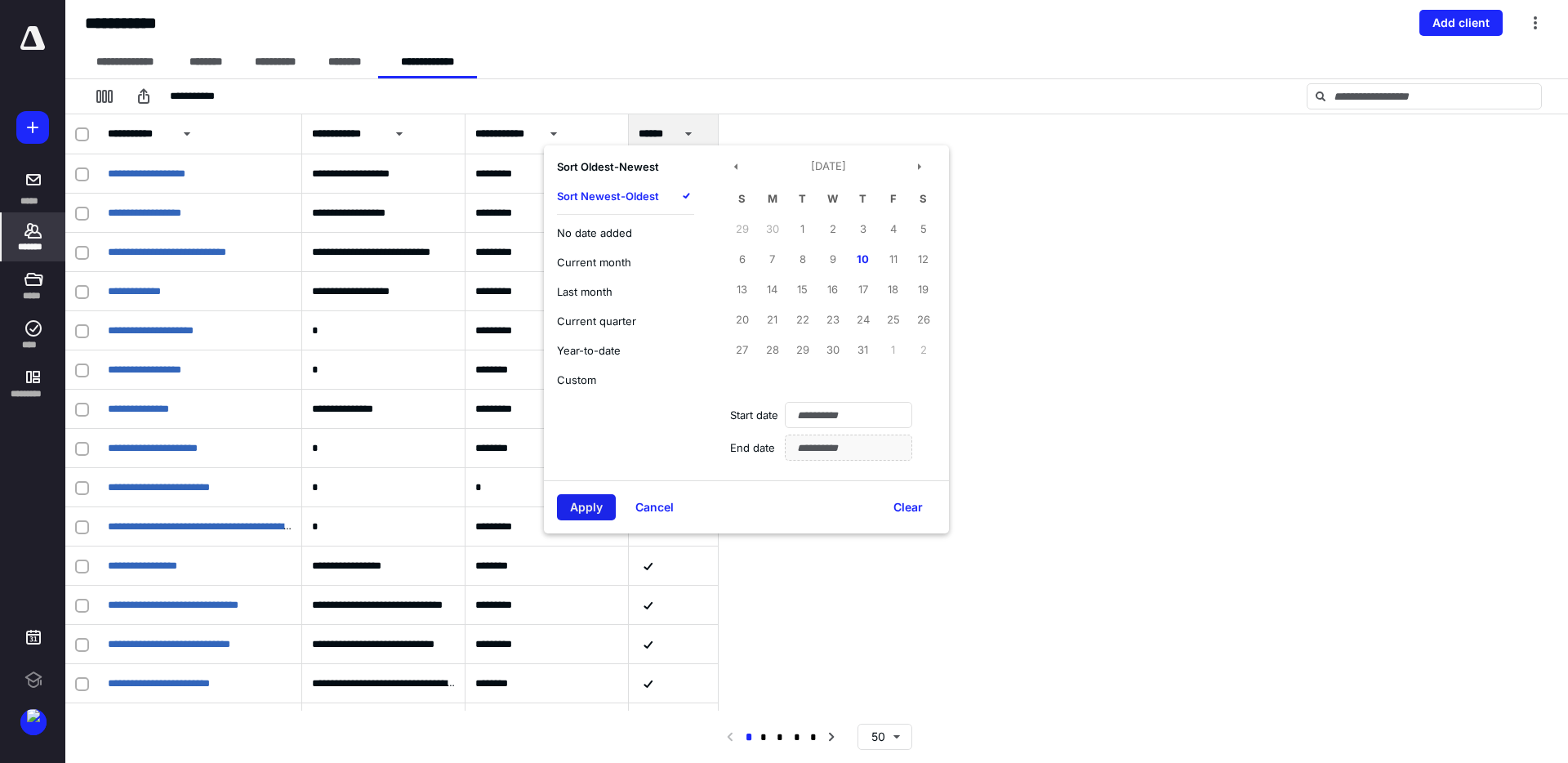 click on "Apply" at bounding box center [586, 507] 